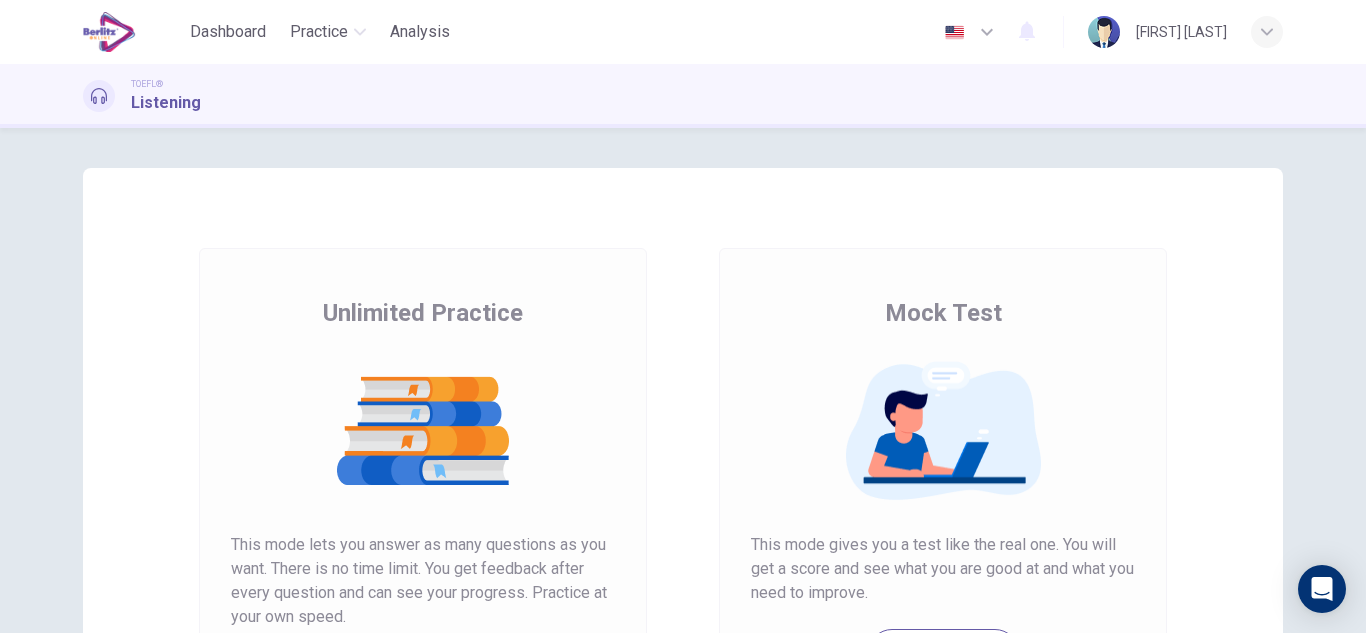 scroll, scrollTop: 0, scrollLeft: 0, axis: both 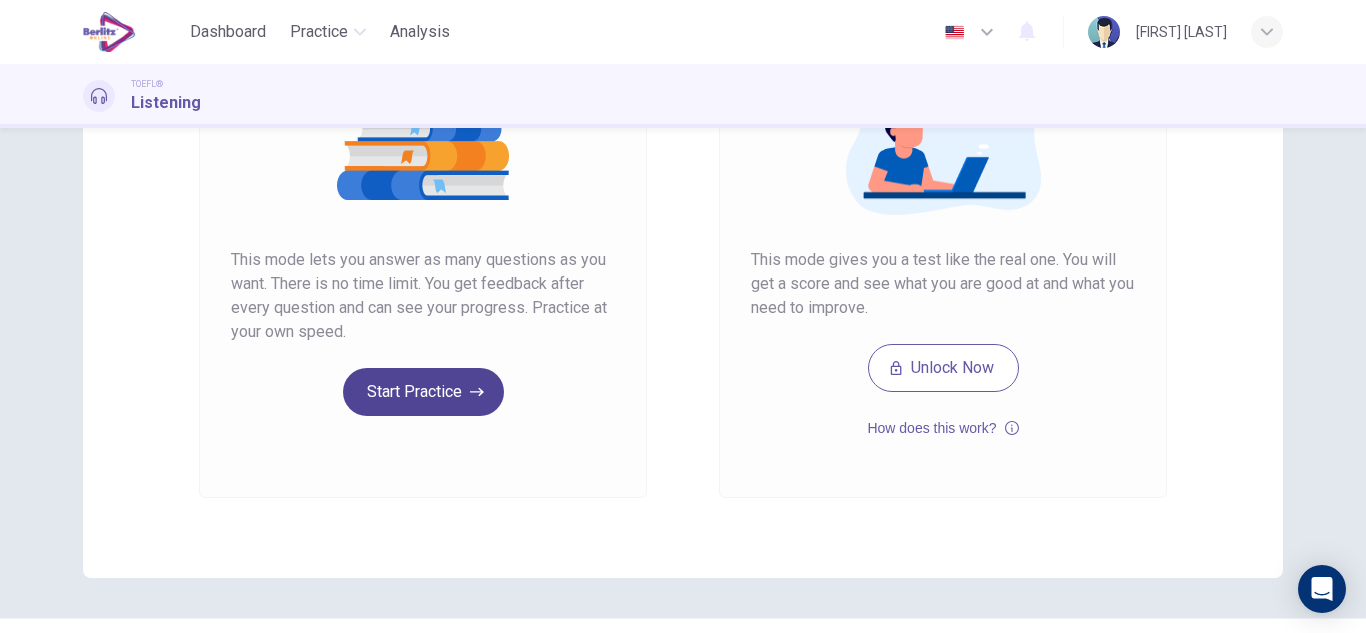 click on "Start Practice" at bounding box center [423, 392] 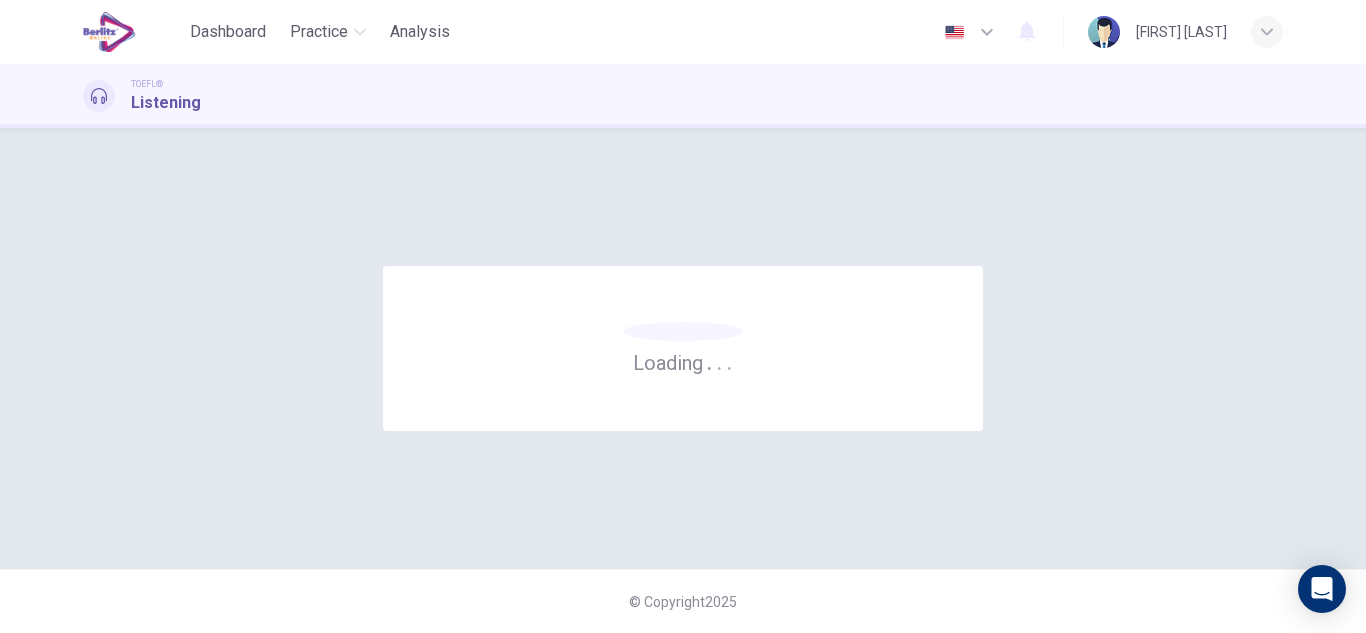 scroll, scrollTop: 0, scrollLeft: 0, axis: both 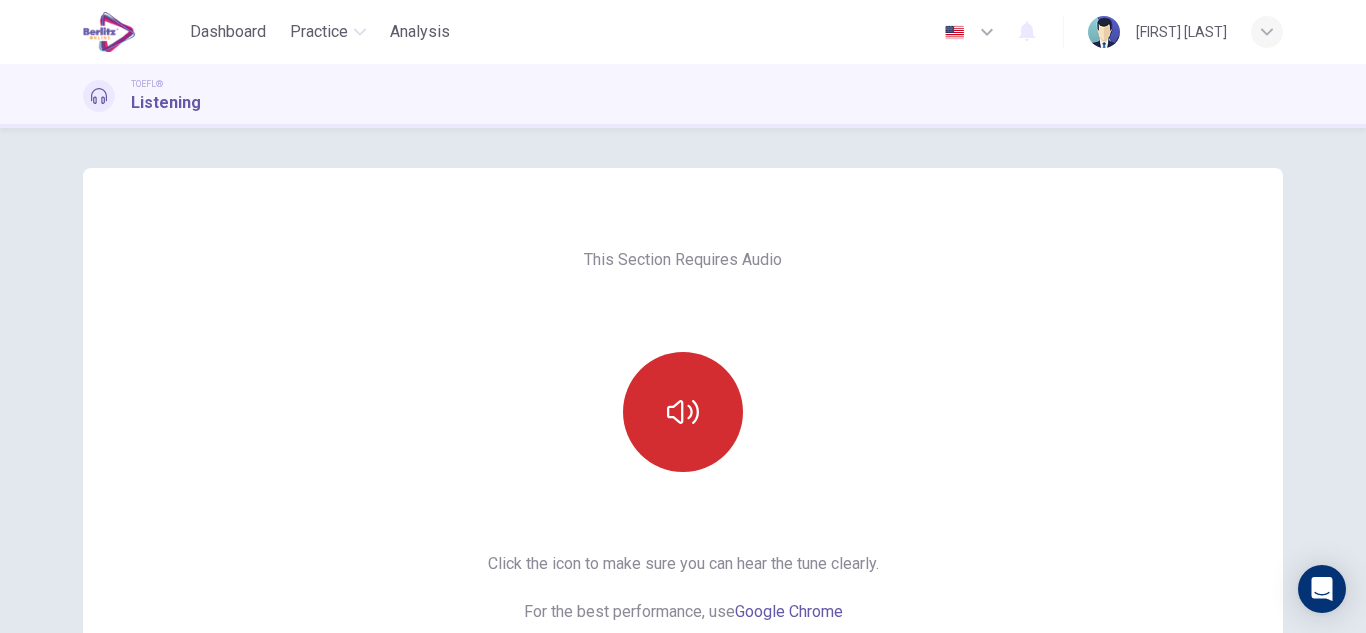 click at bounding box center (683, 412) 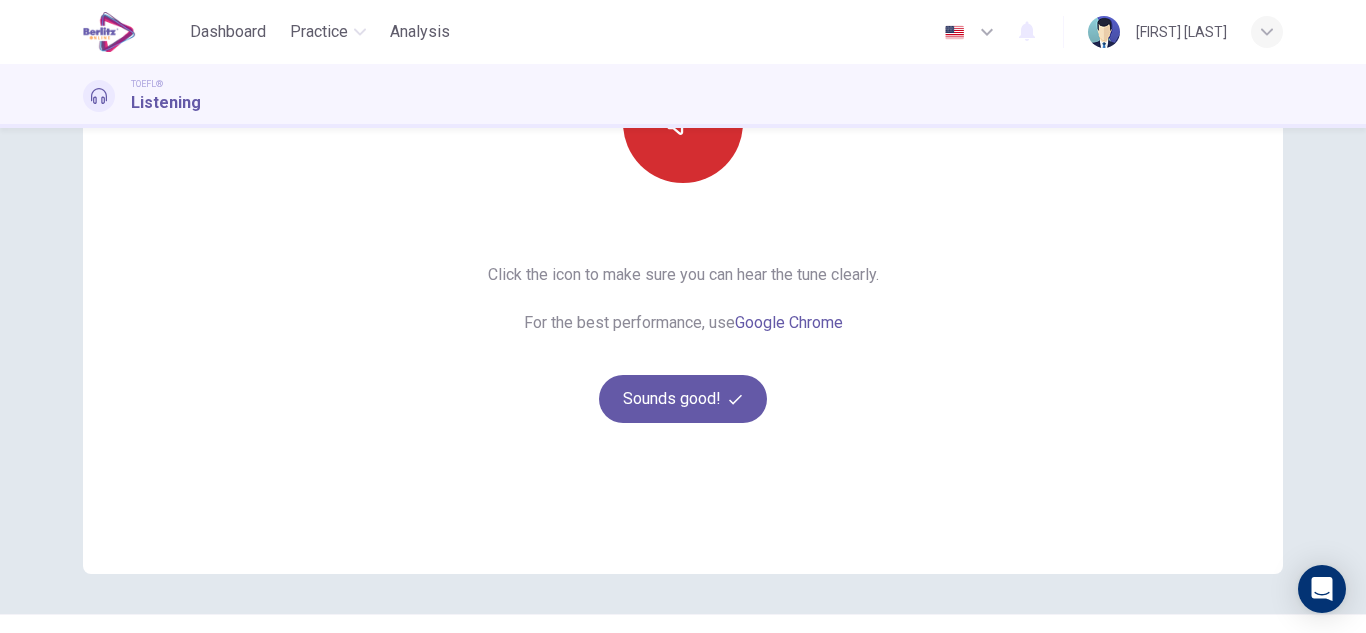 scroll, scrollTop: 291, scrollLeft: 0, axis: vertical 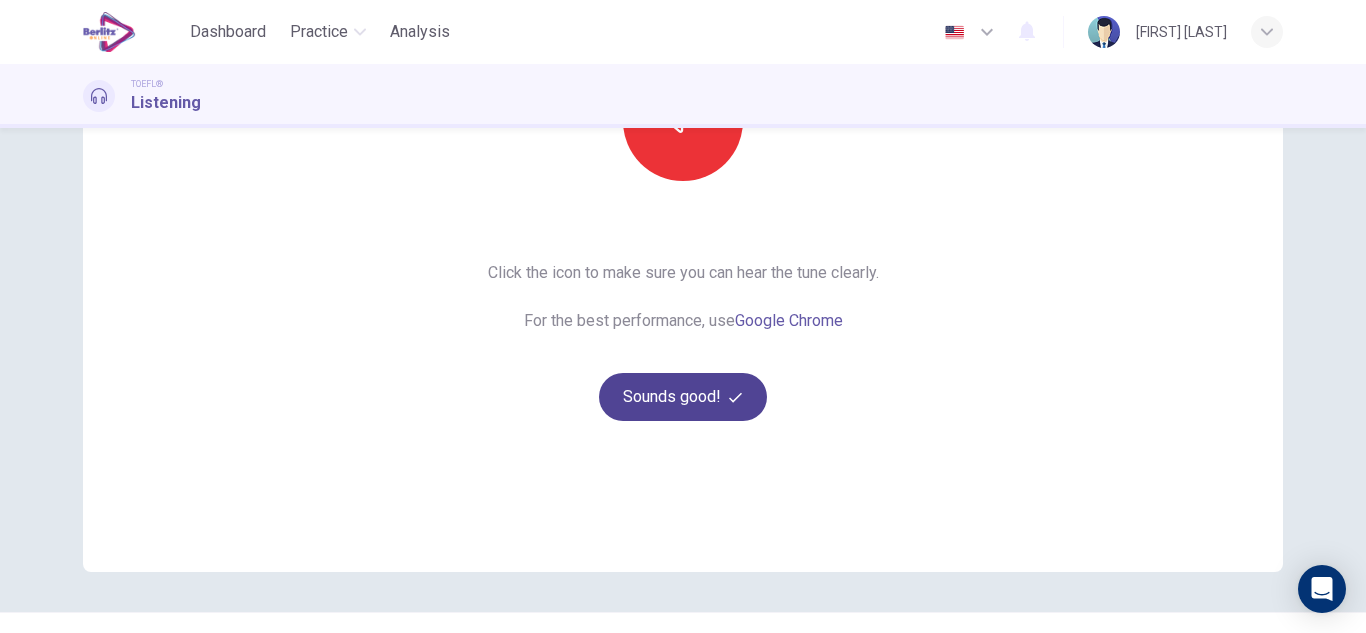 click on "Sounds good!" at bounding box center [683, 397] 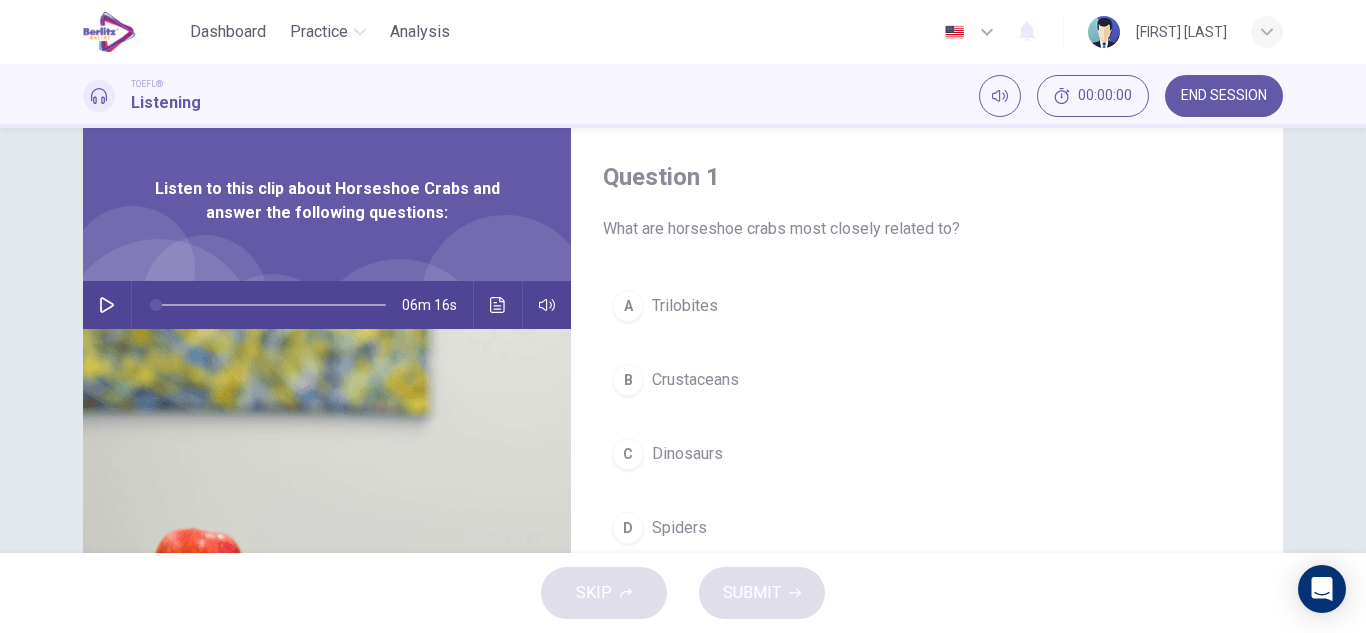 scroll, scrollTop: 44, scrollLeft: 0, axis: vertical 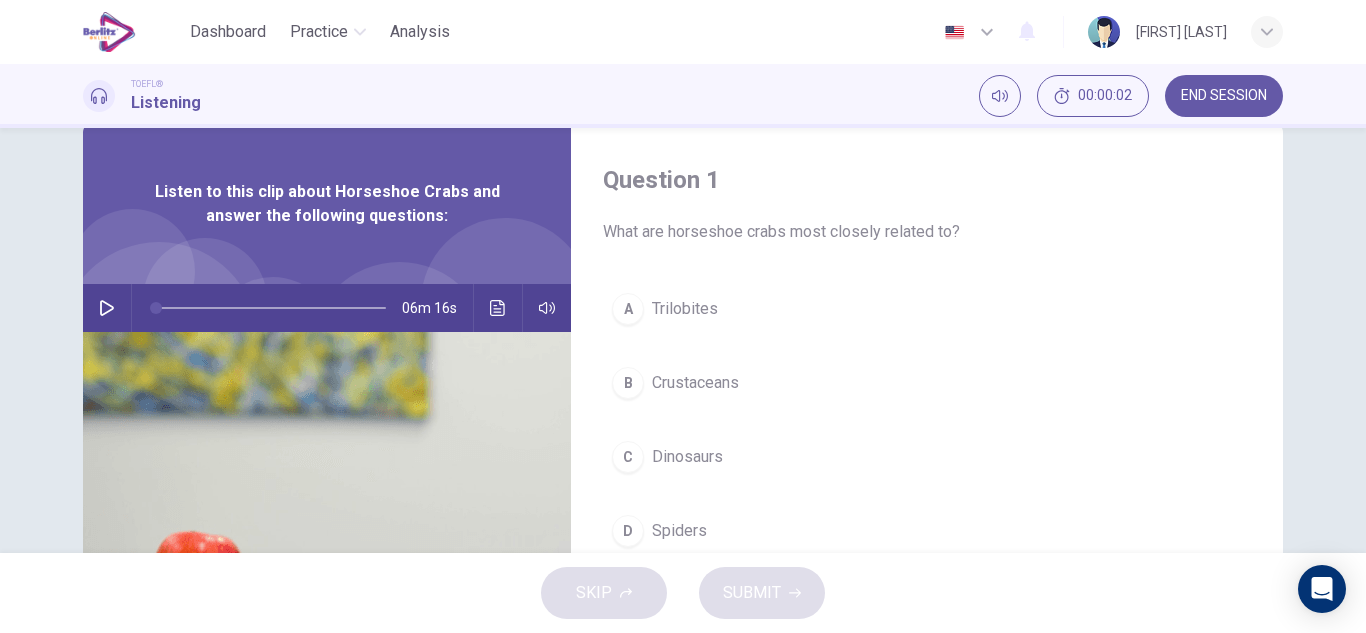 click at bounding box center [107, 308] 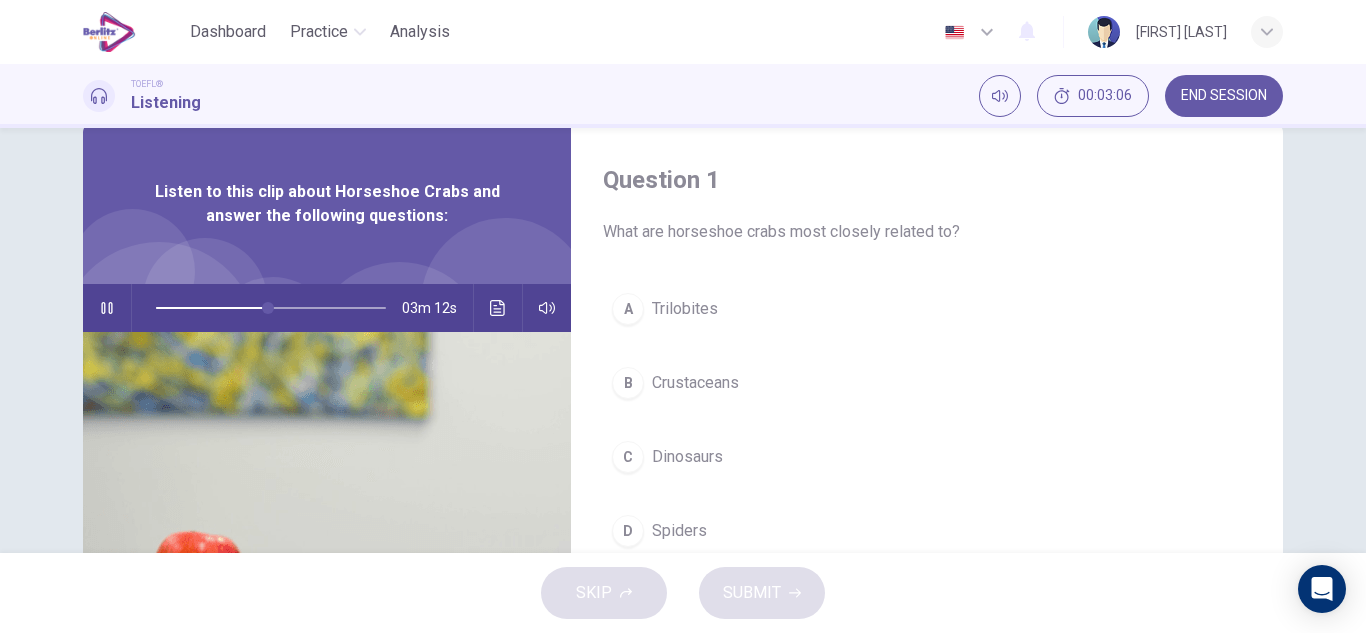 click at bounding box center (271, 308) 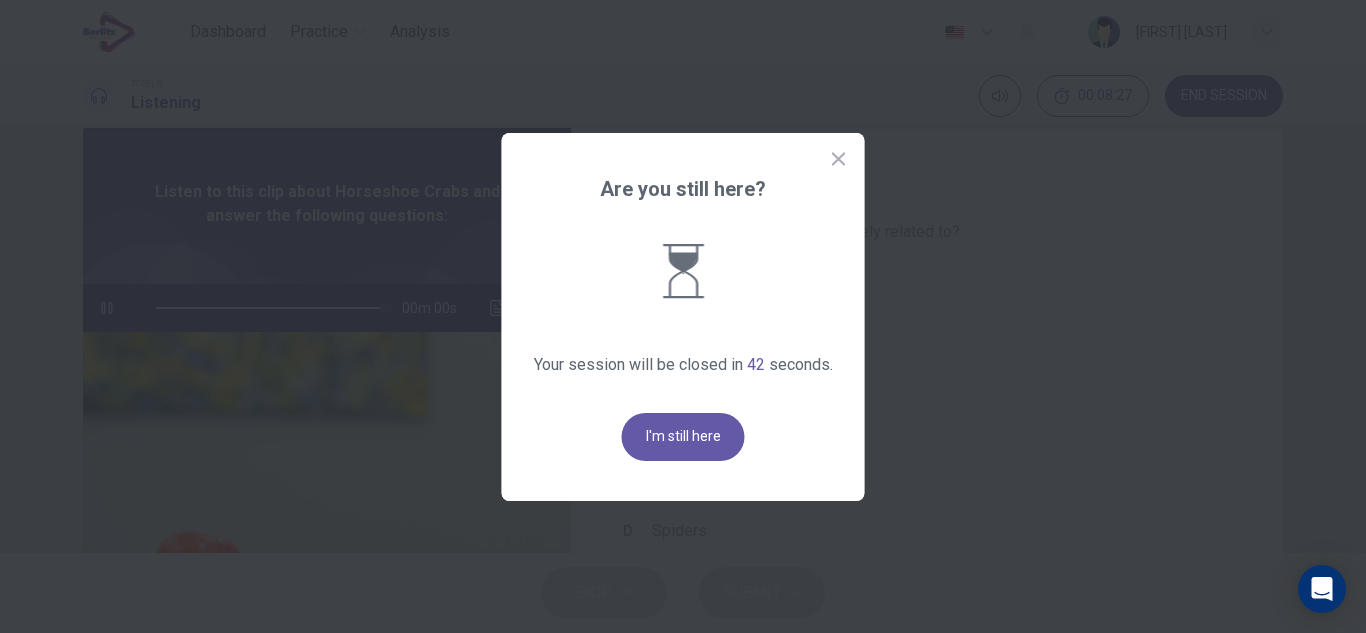 type on "*" 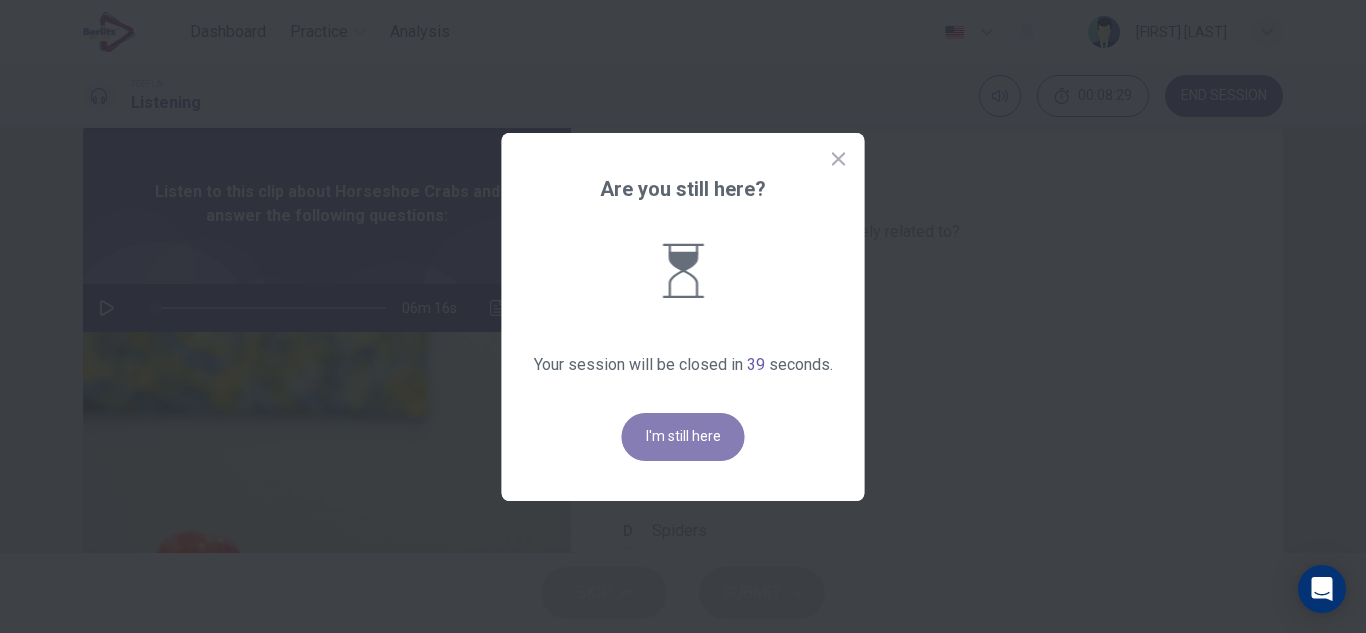 click on "I'm still here" at bounding box center [683, 437] 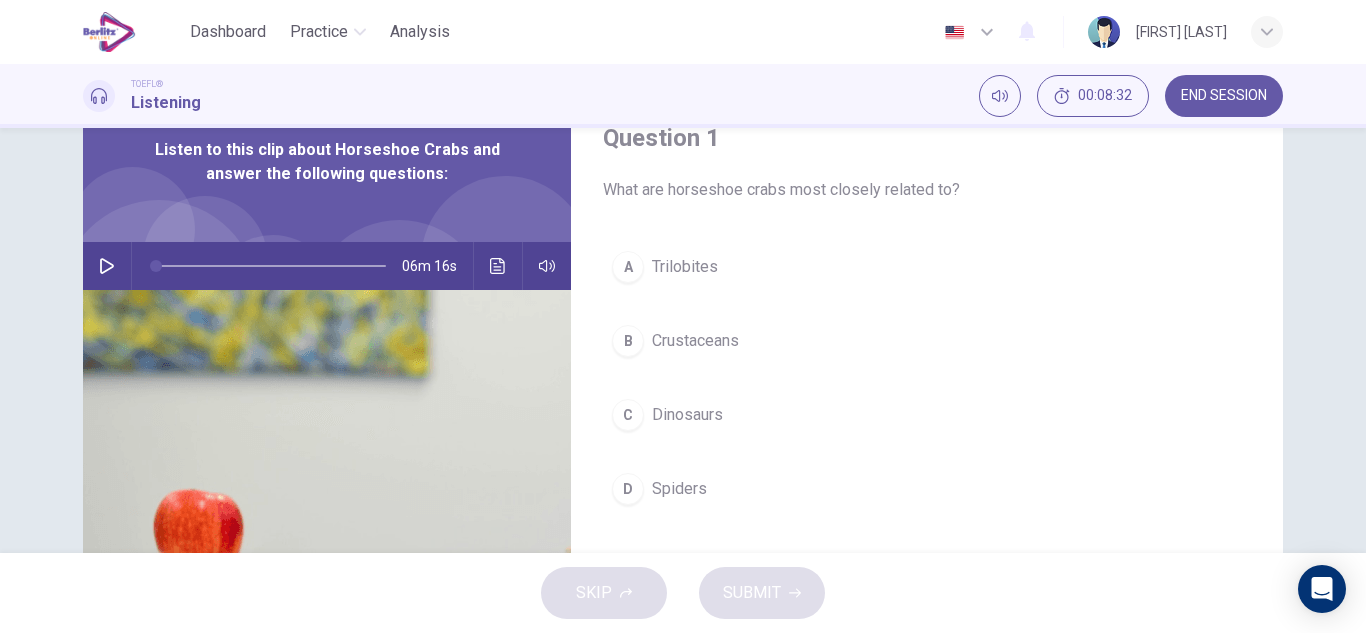 scroll, scrollTop: 87, scrollLeft: 0, axis: vertical 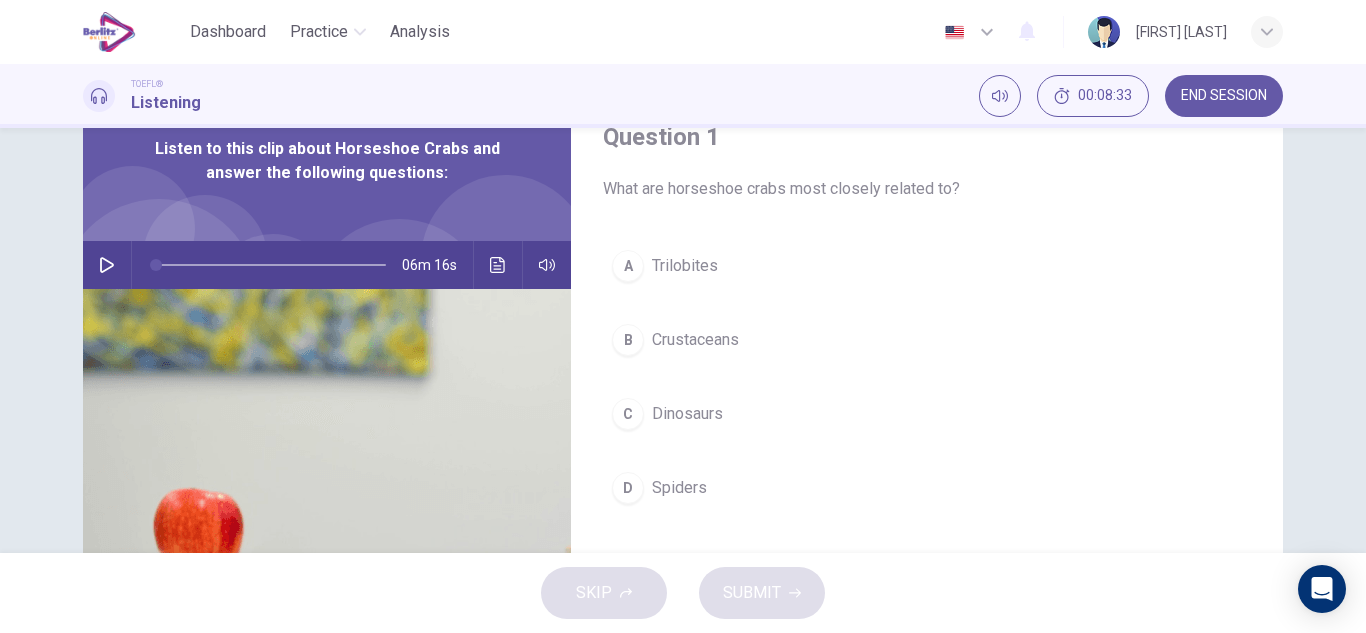 click on "Spiders" at bounding box center (679, 488) 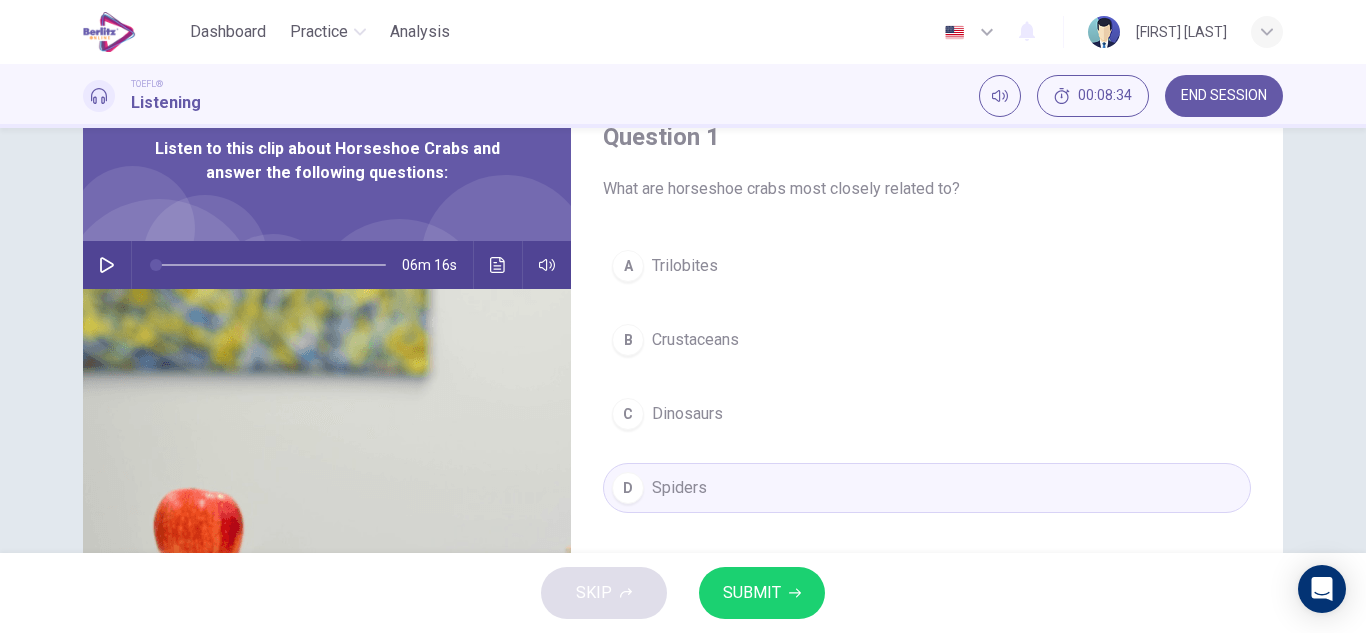 click on "SUBMIT" at bounding box center (752, 593) 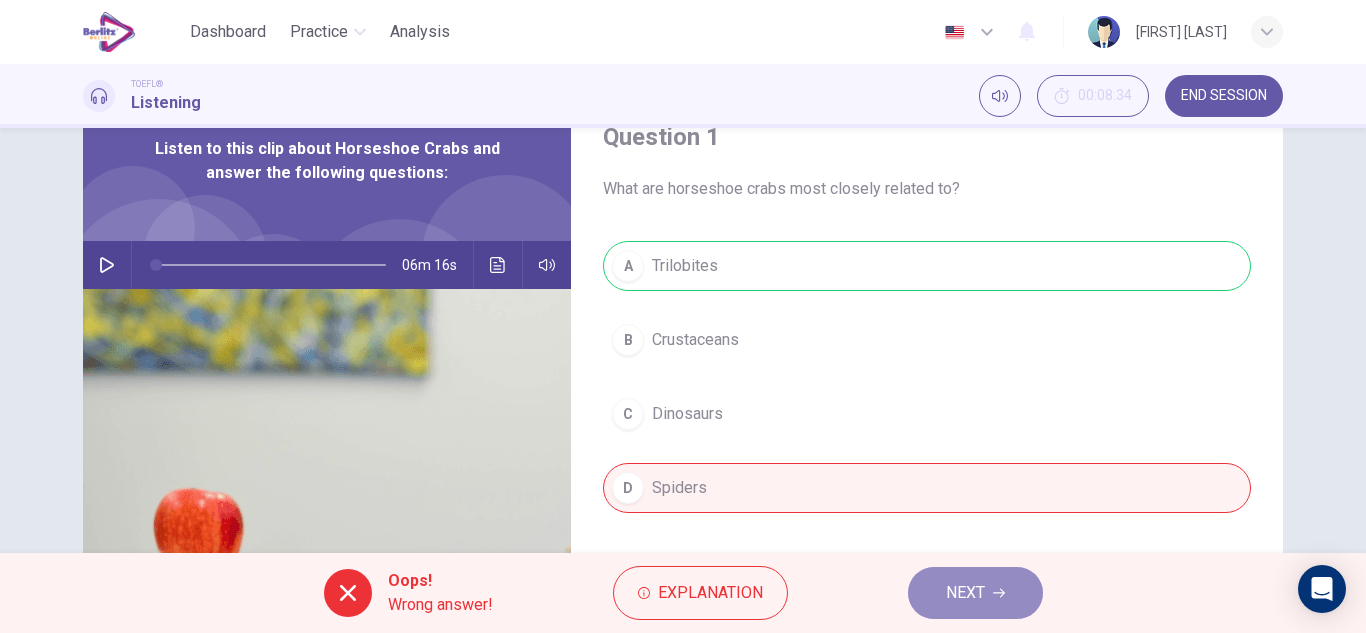 click on "NEXT" at bounding box center [975, 593] 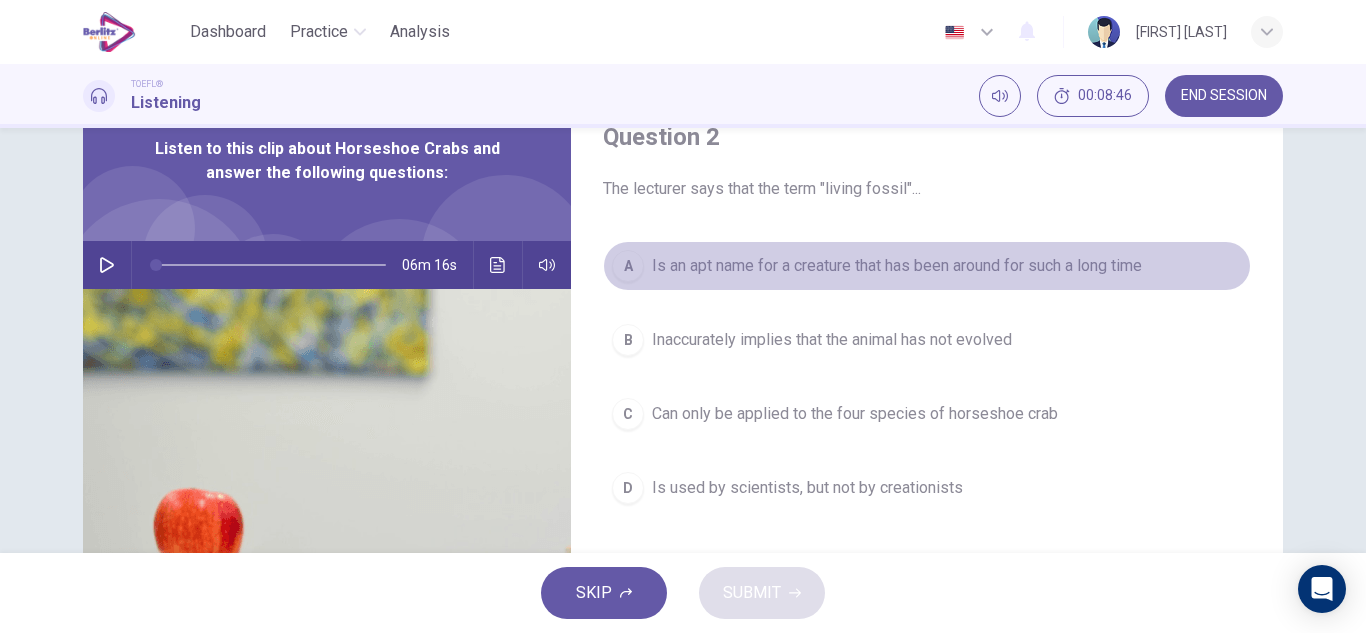 click on "Is an apt name for a creature that has been around for such a long time" at bounding box center [897, 266] 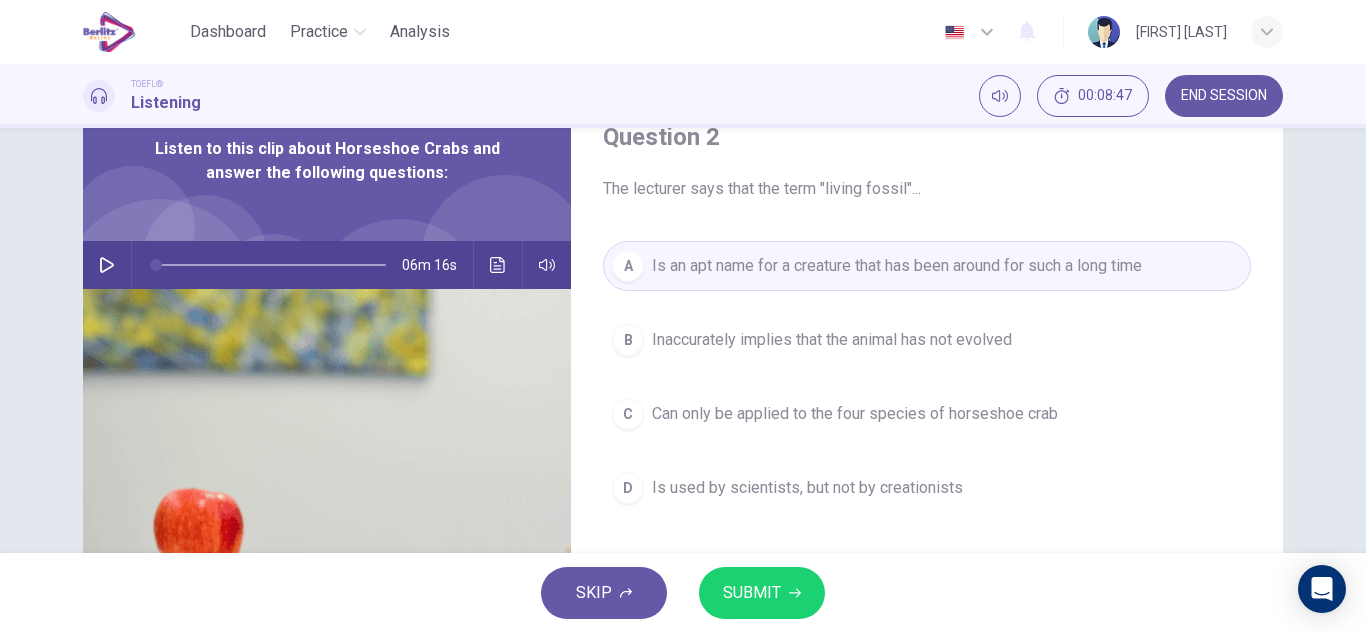 click on "SUBMIT" at bounding box center [752, 593] 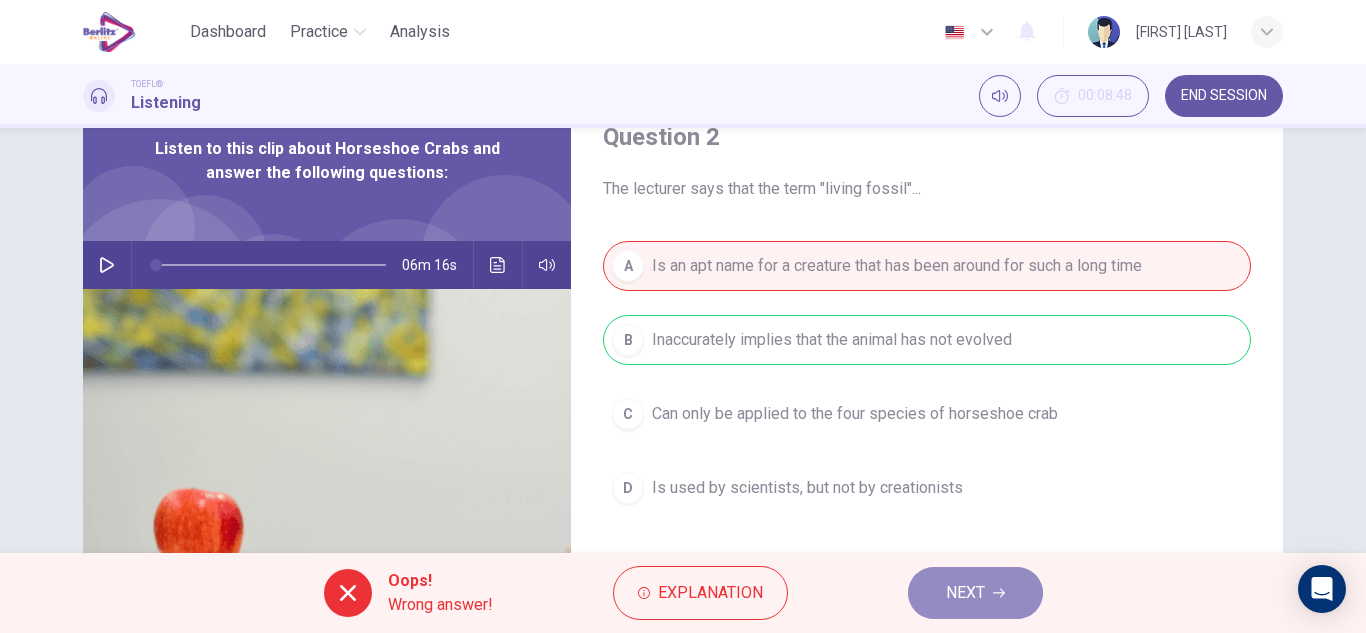 click on "NEXT" at bounding box center [975, 593] 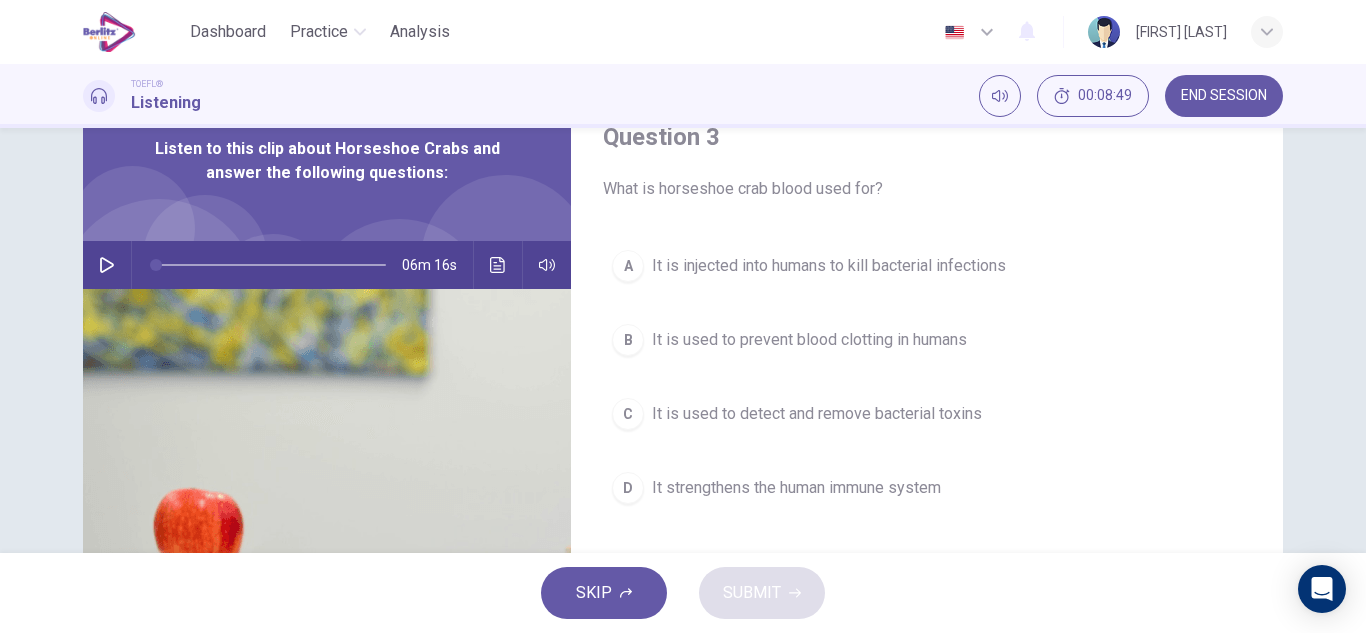 drag, startPoint x: 977, startPoint y: 607, endPoint x: 900, endPoint y: 676, distance: 103.392456 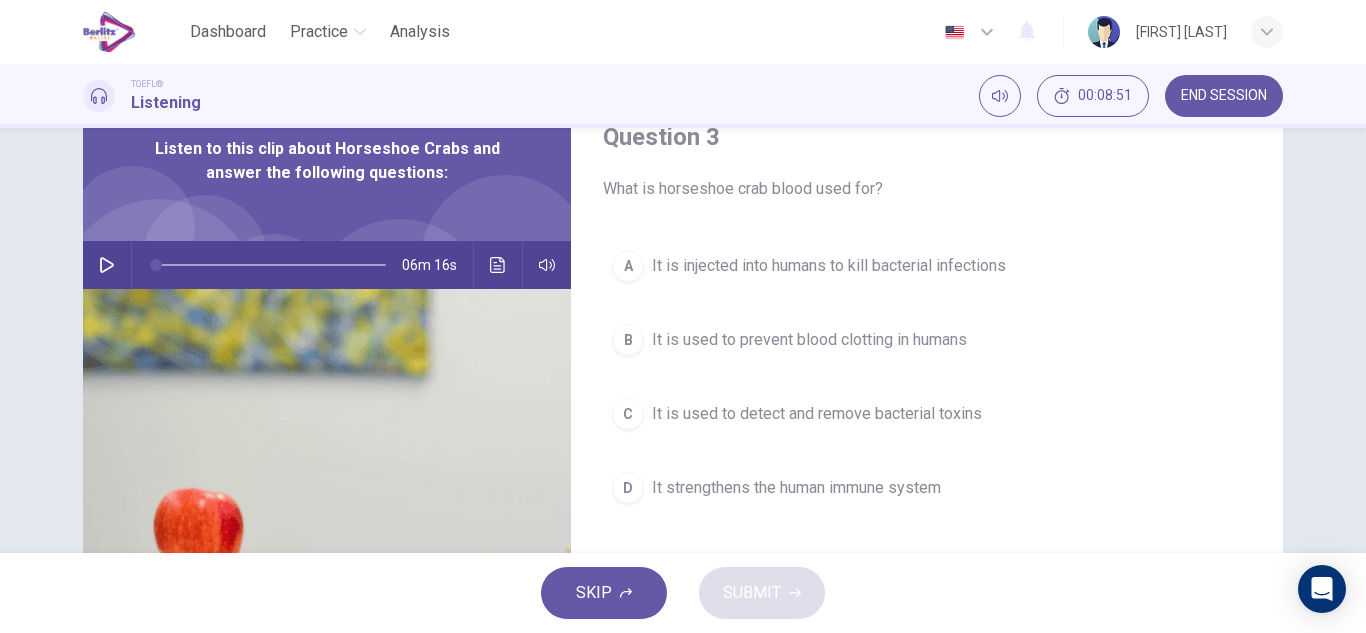 click on "SKIP SUBMIT" at bounding box center [683, 593] 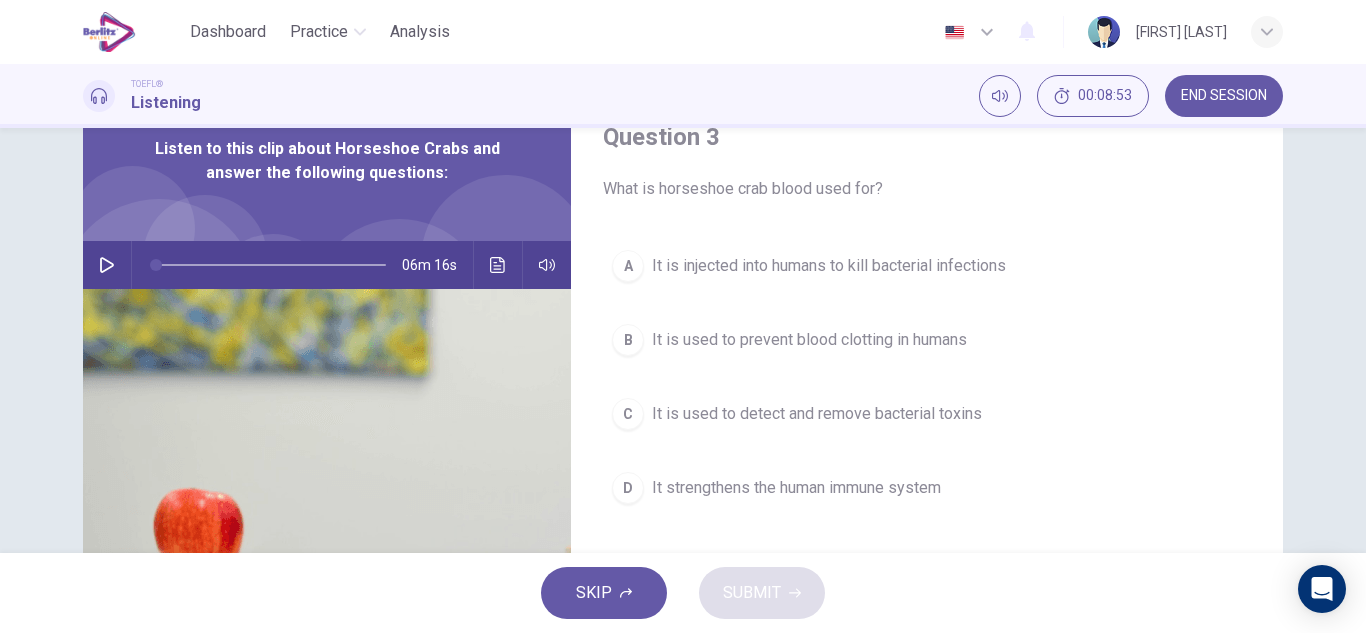 click on "A It is injected into humans to kill bacterial infections B It is used to prevent blood clotting in humans C It is used to detect and remove bacterial toxins D It strengthens the human immune system" at bounding box center (927, 397) 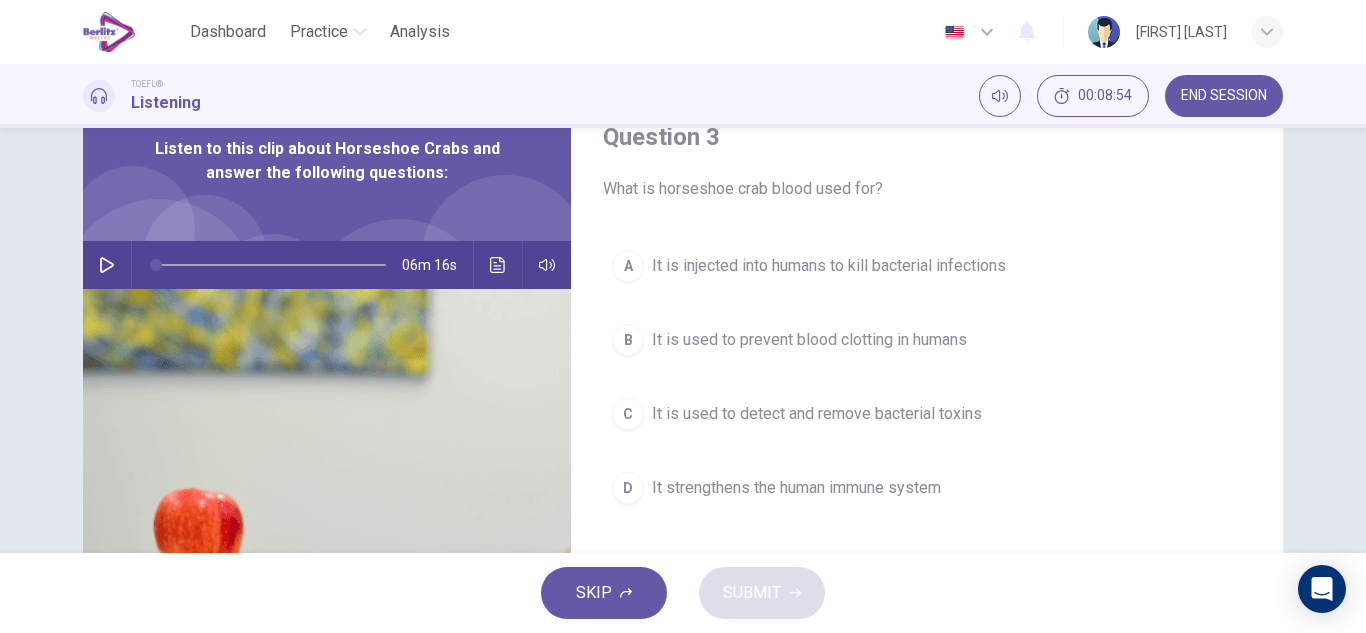 click on "A It is injected into humans to kill bacterial infections" at bounding box center [927, 266] 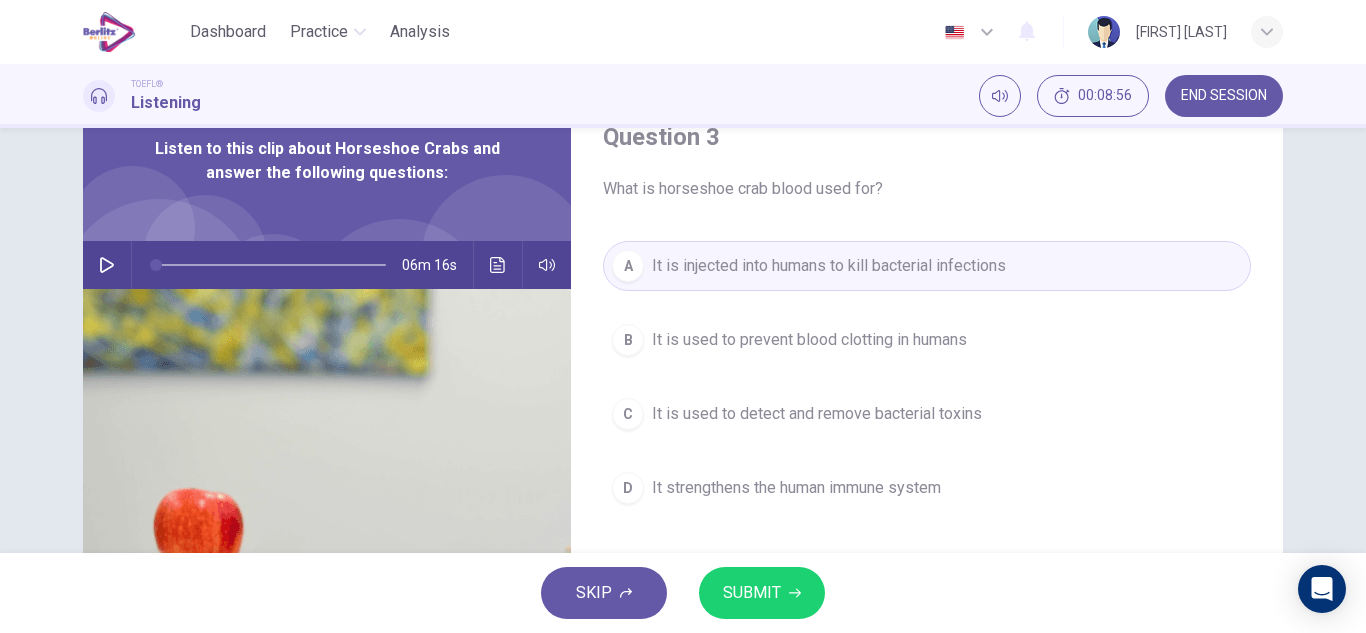 click on "SUBMIT" at bounding box center [752, 593] 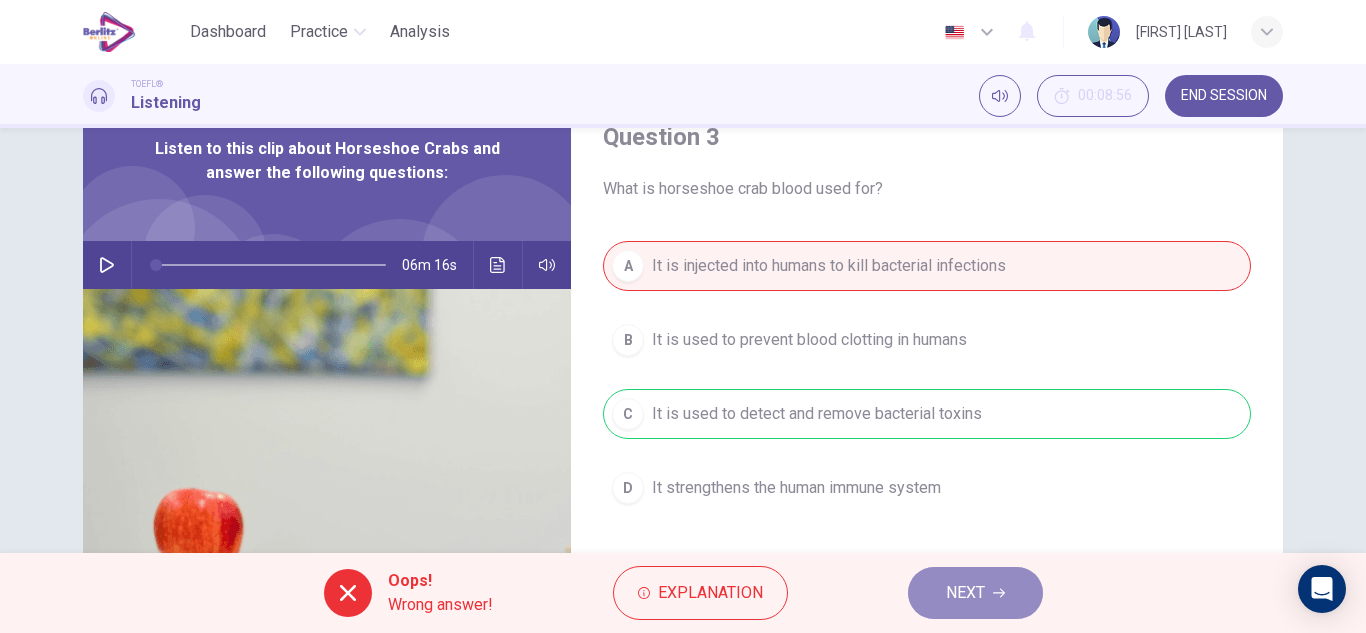 click on "NEXT" at bounding box center [975, 593] 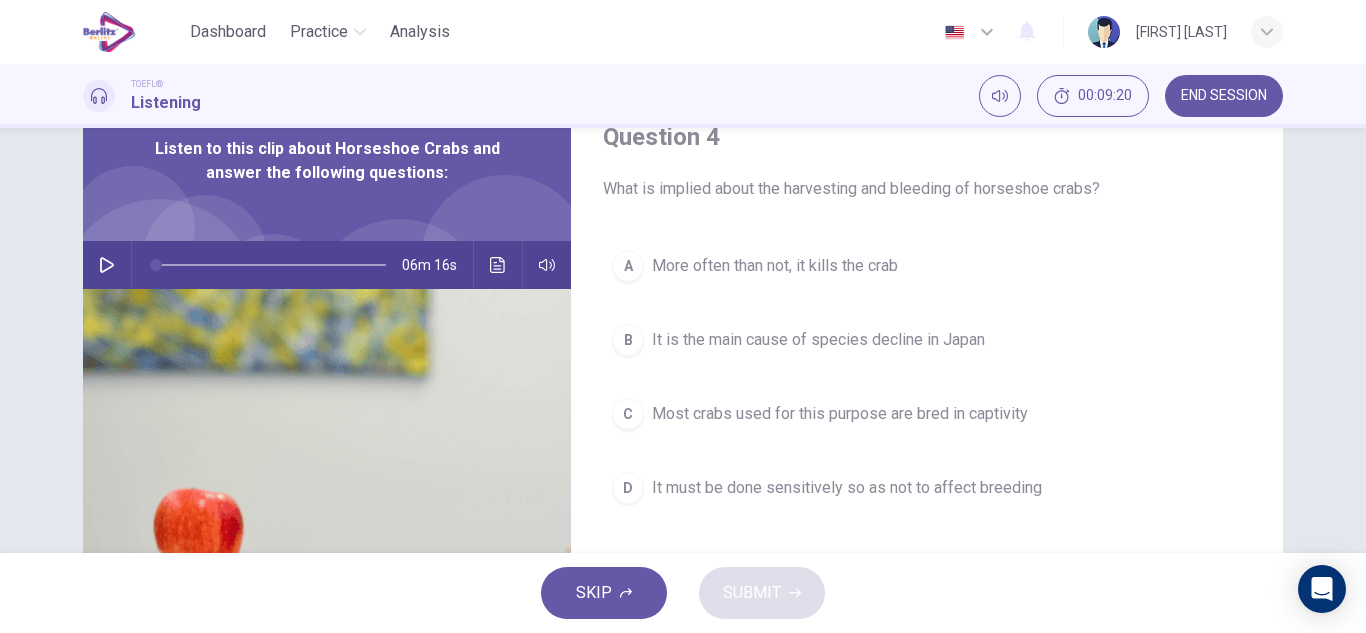 click on "More often than not, it kills the crab" at bounding box center (775, 266) 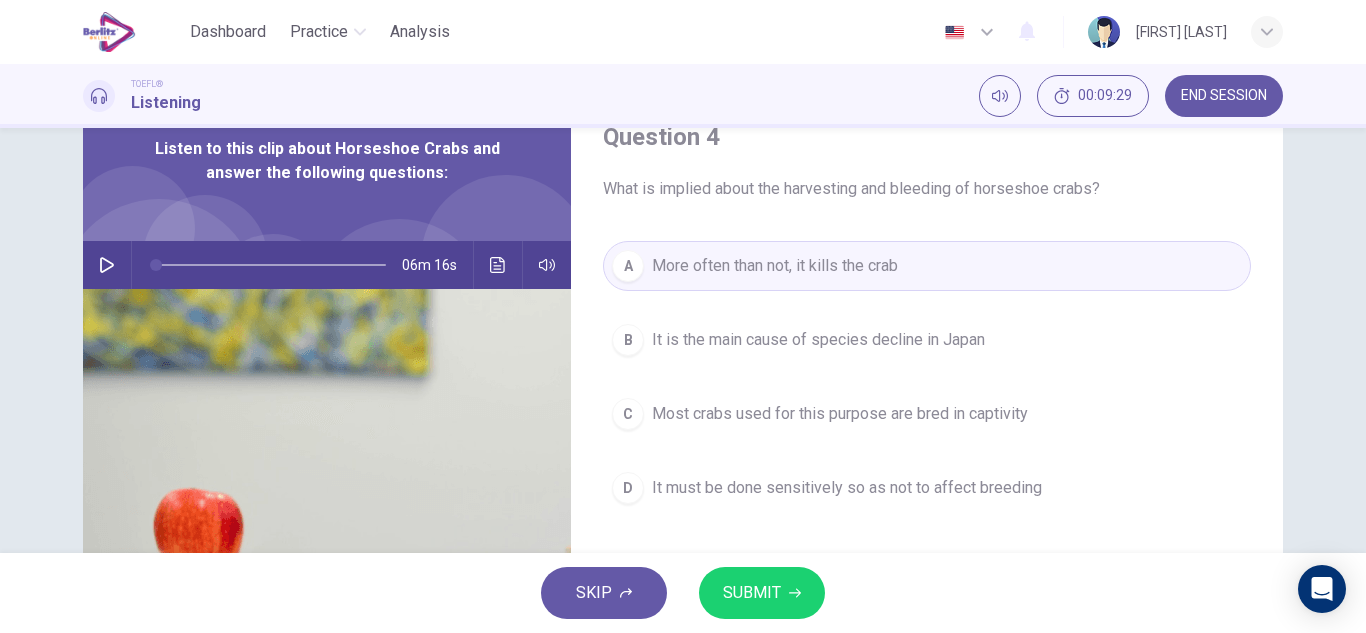 click on "SUBMIT" at bounding box center (752, 593) 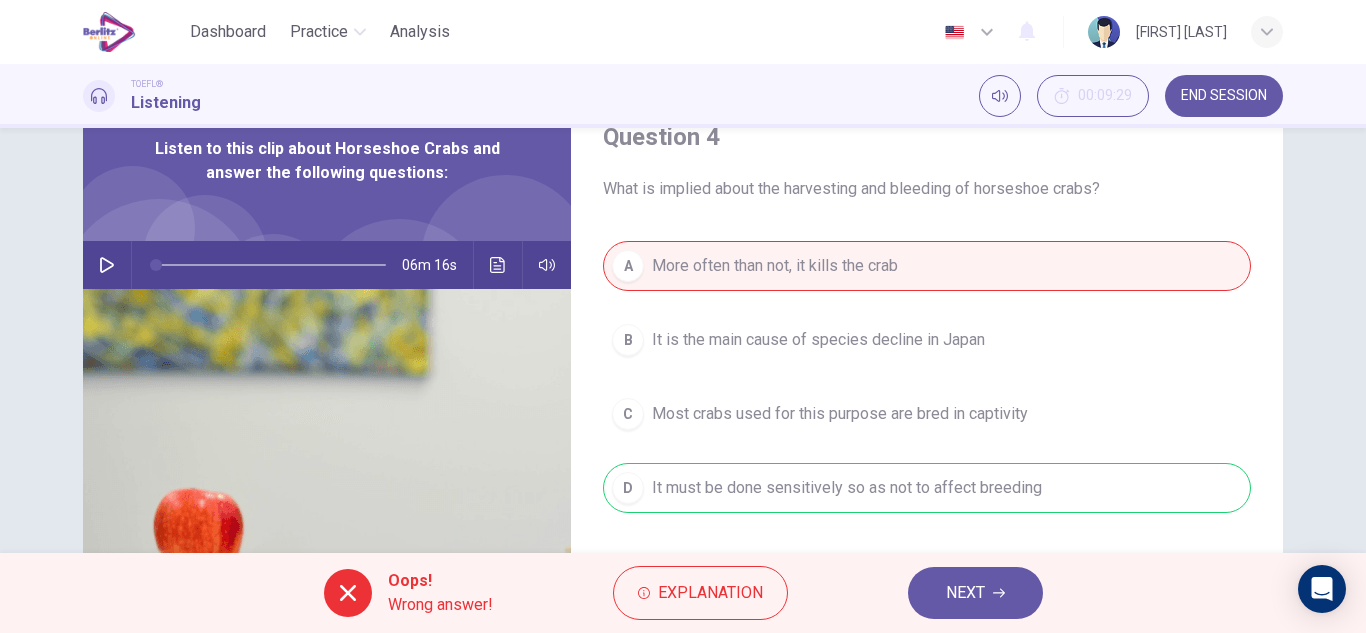 click on "NEXT" at bounding box center [975, 593] 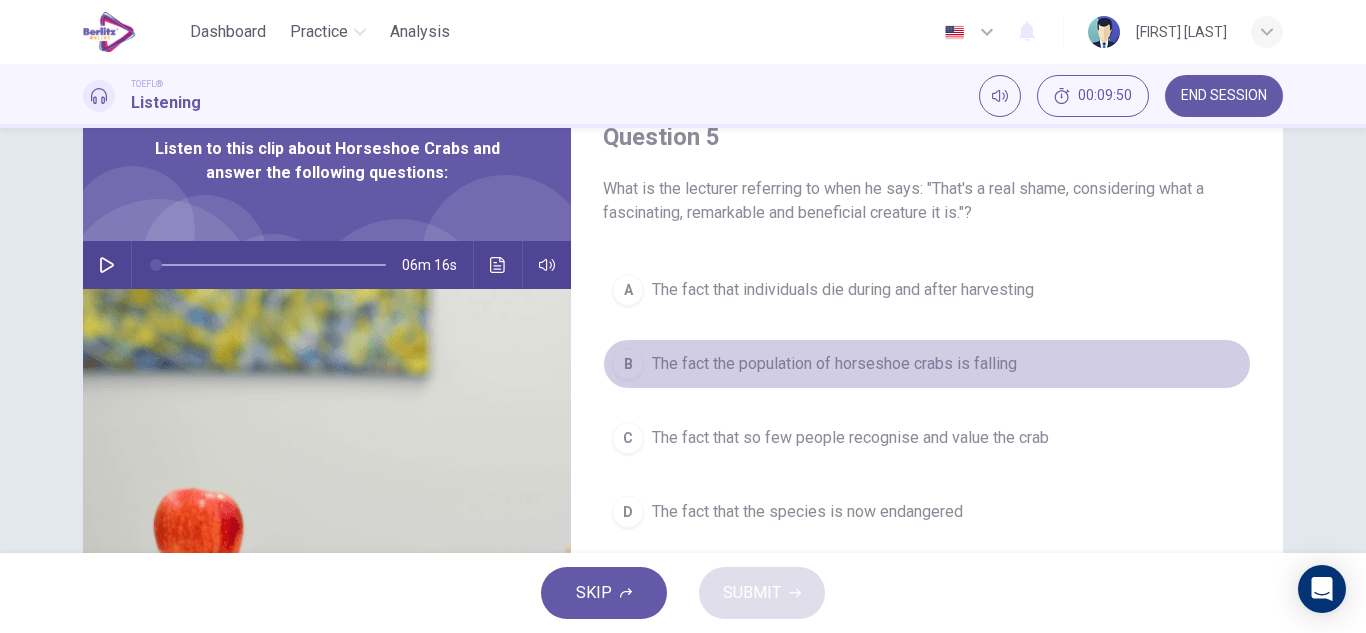 click on "The fact the population of horseshoe crabs is falling" at bounding box center [834, 364] 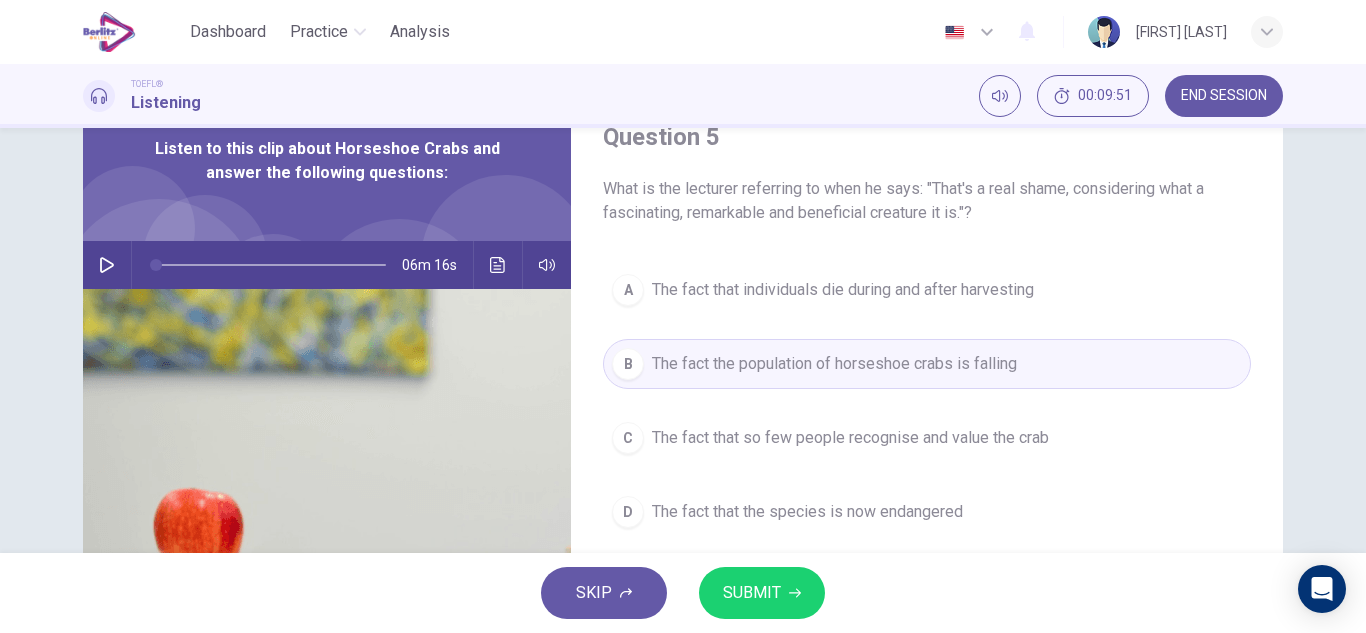click on "SKIP SUBMIT" at bounding box center (683, 593) 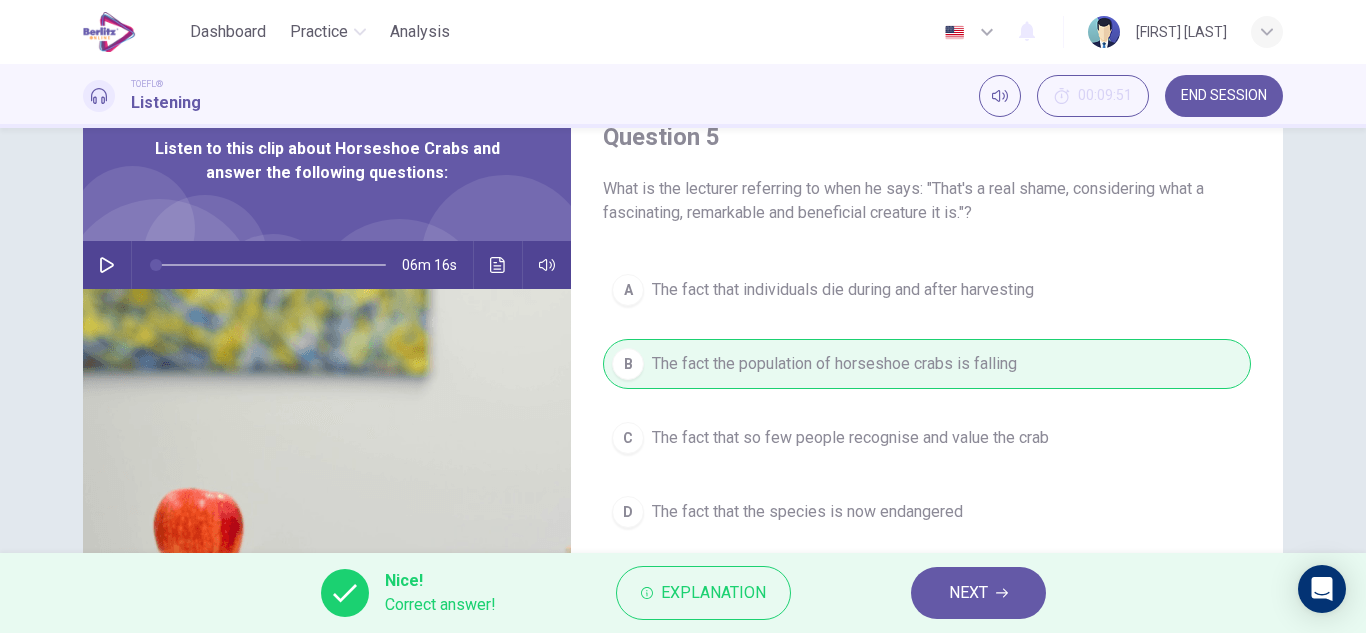 click on "NEXT" at bounding box center (968, 593) 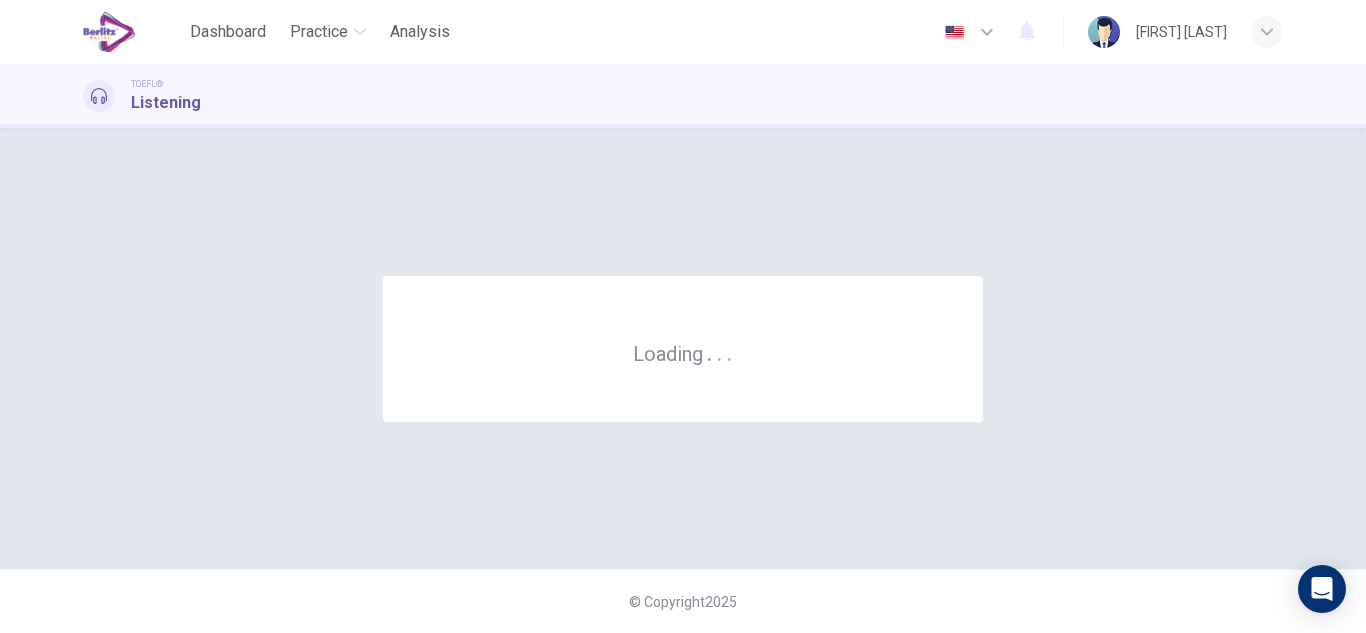 scroll, scrollTop: 0, scrollLeft: 0, axis: both 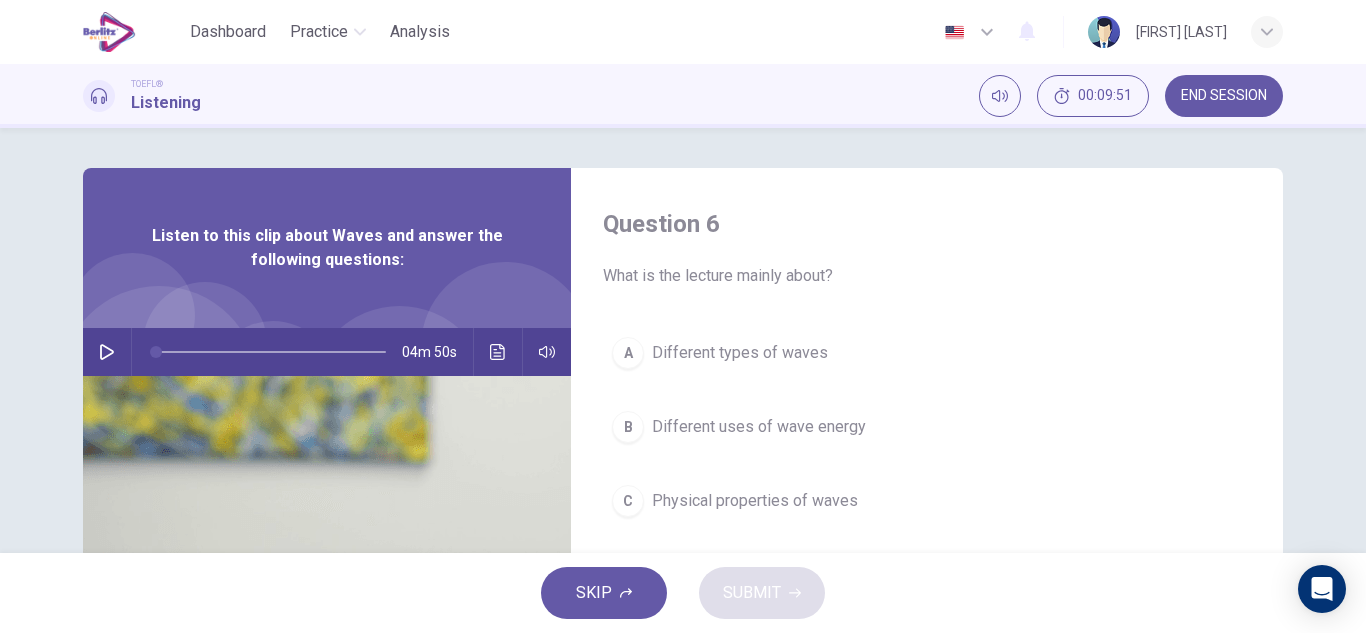click on "END SESSION" at bounding box center [1224, 96] 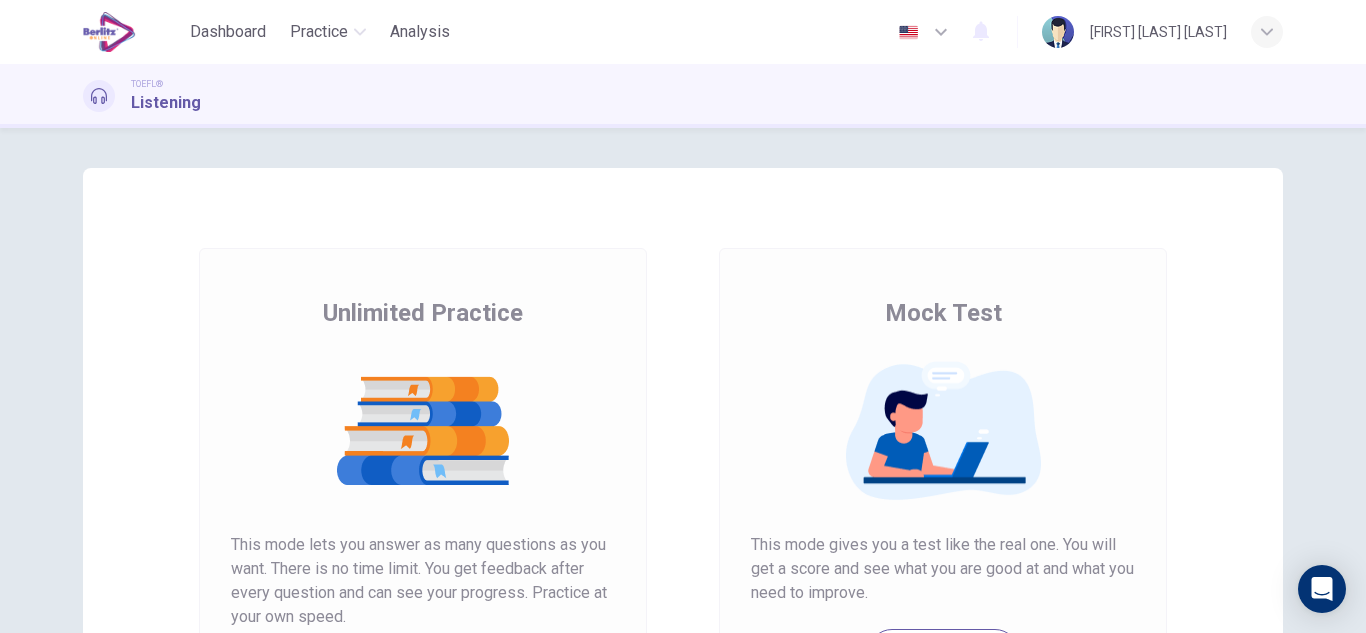 scroll, scrollTop: 0, scrollLeft: 0, axis: both 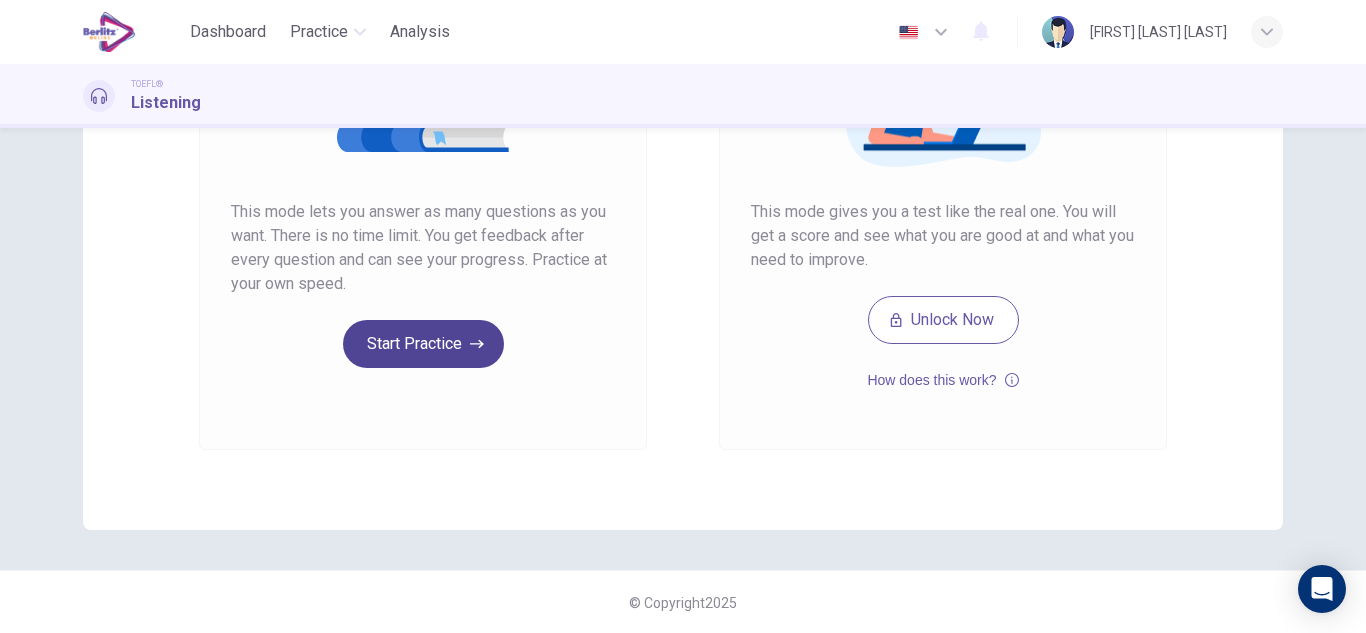 click on "Start Practice" at bounding box center [423, 344] 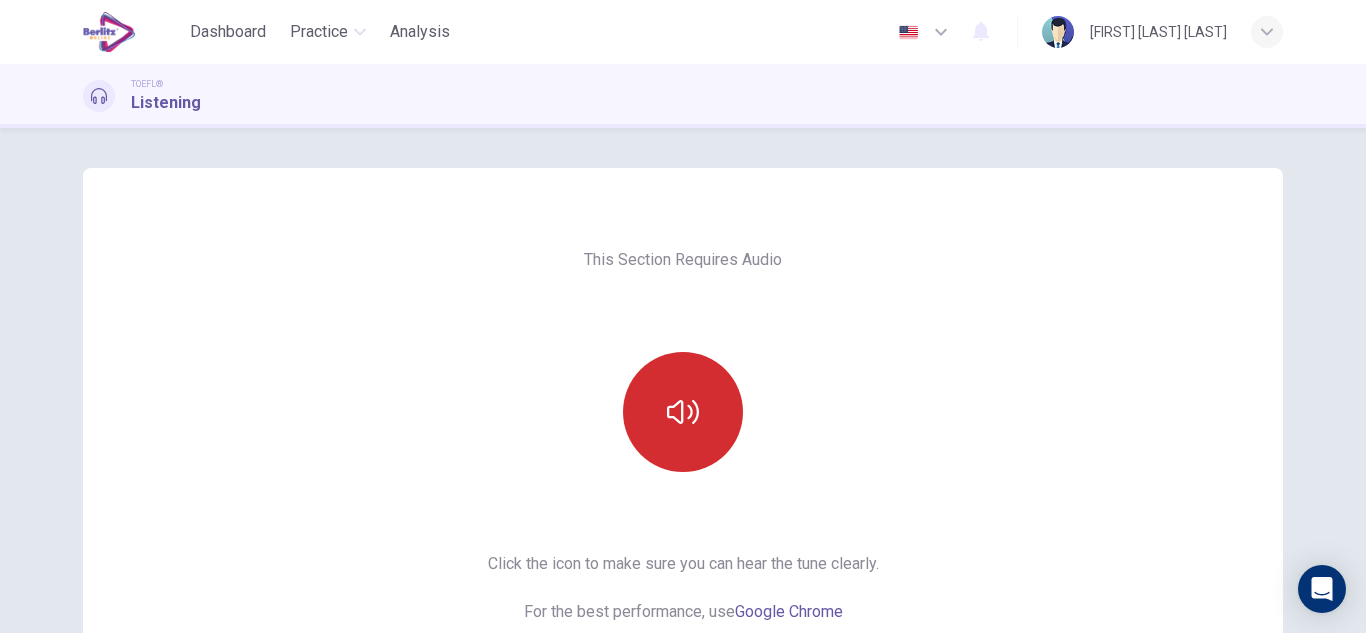 click at bounding box center [683, 412] 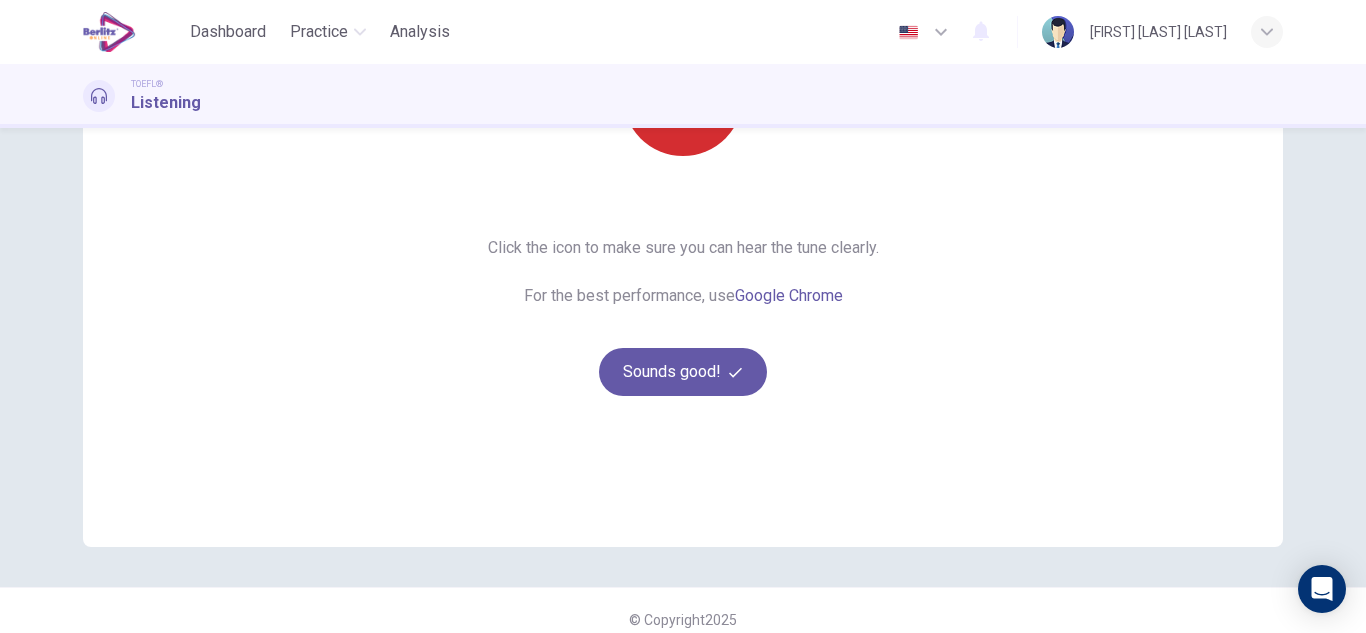 scroll, scrollTop: 334, scrollLeft: 0, axis: vertical 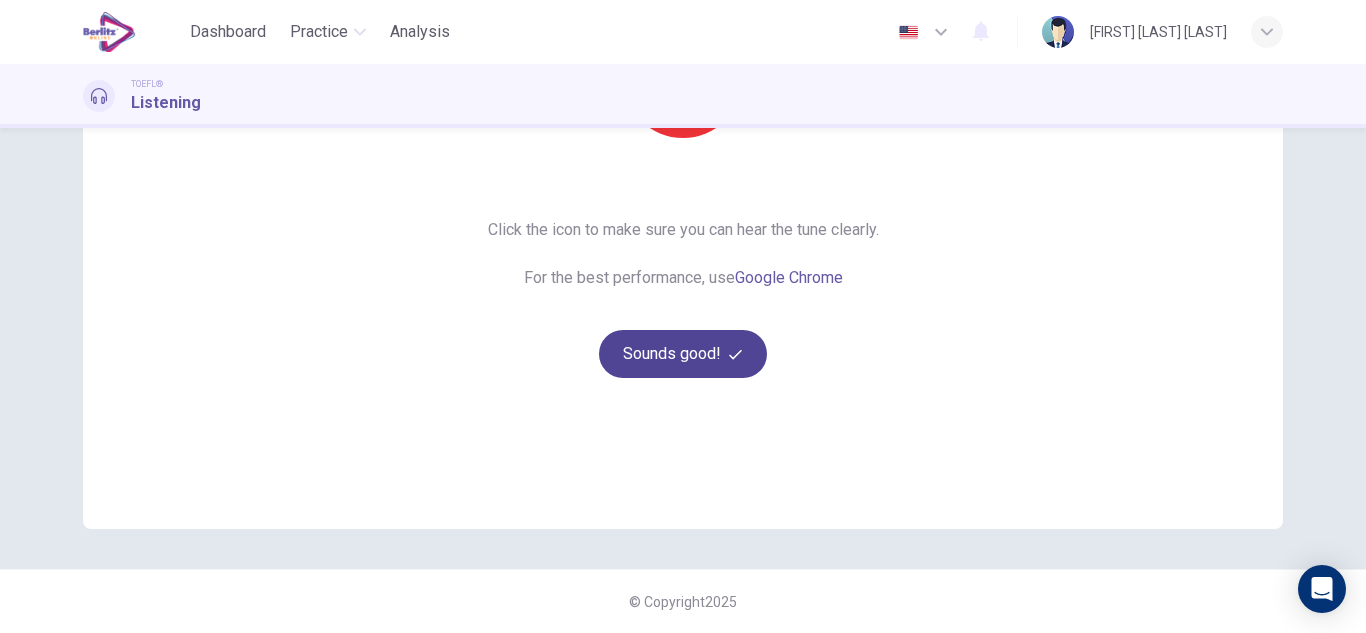 click on "Sounds good!" at bounding box center [683, 354] 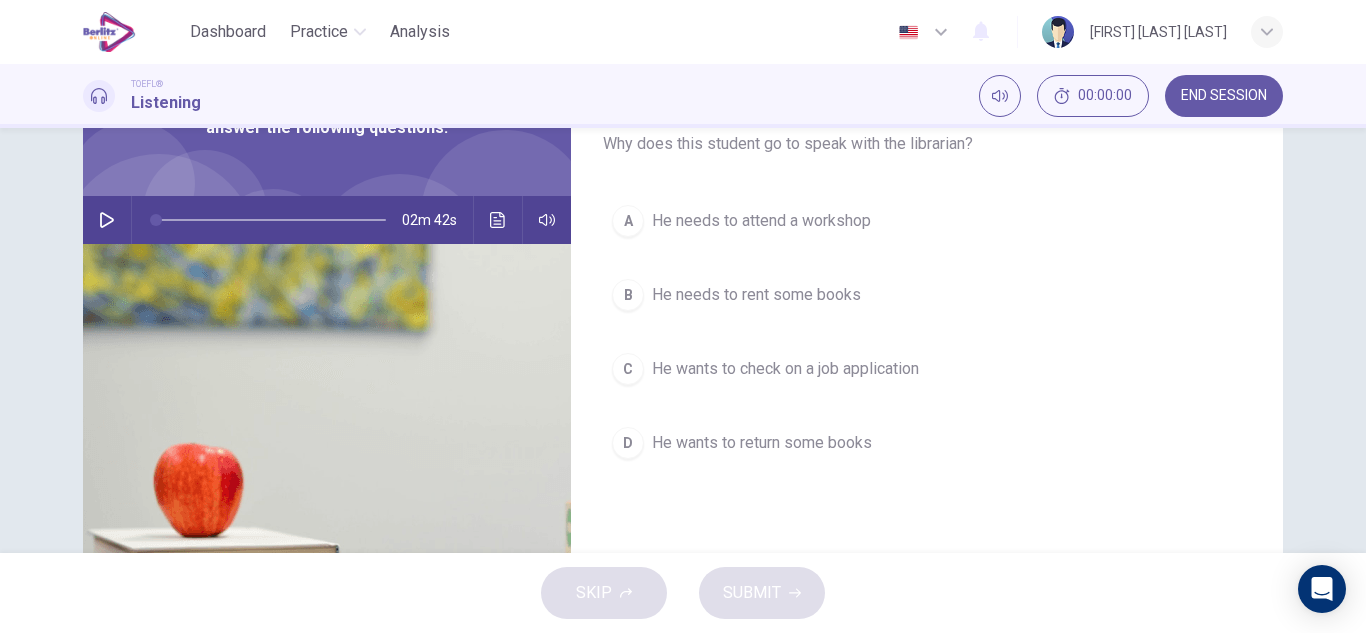scroll, scrollTop: 129, scrollLeft: 0, axis: vertical 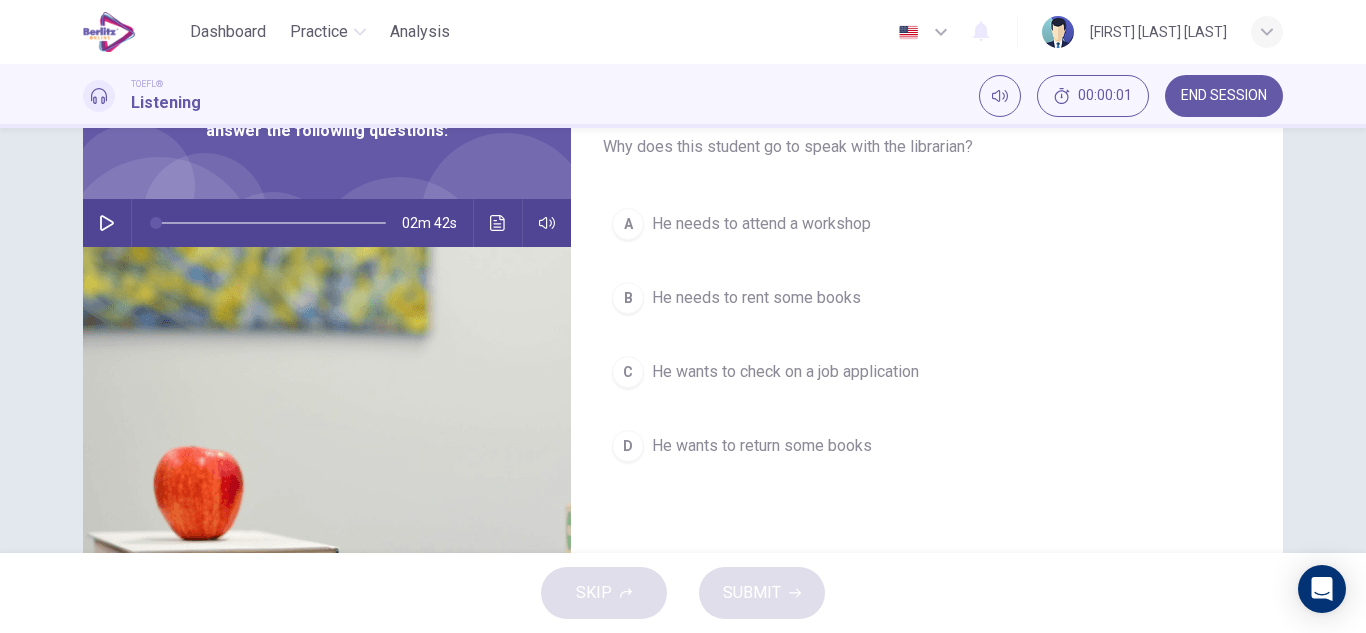 click 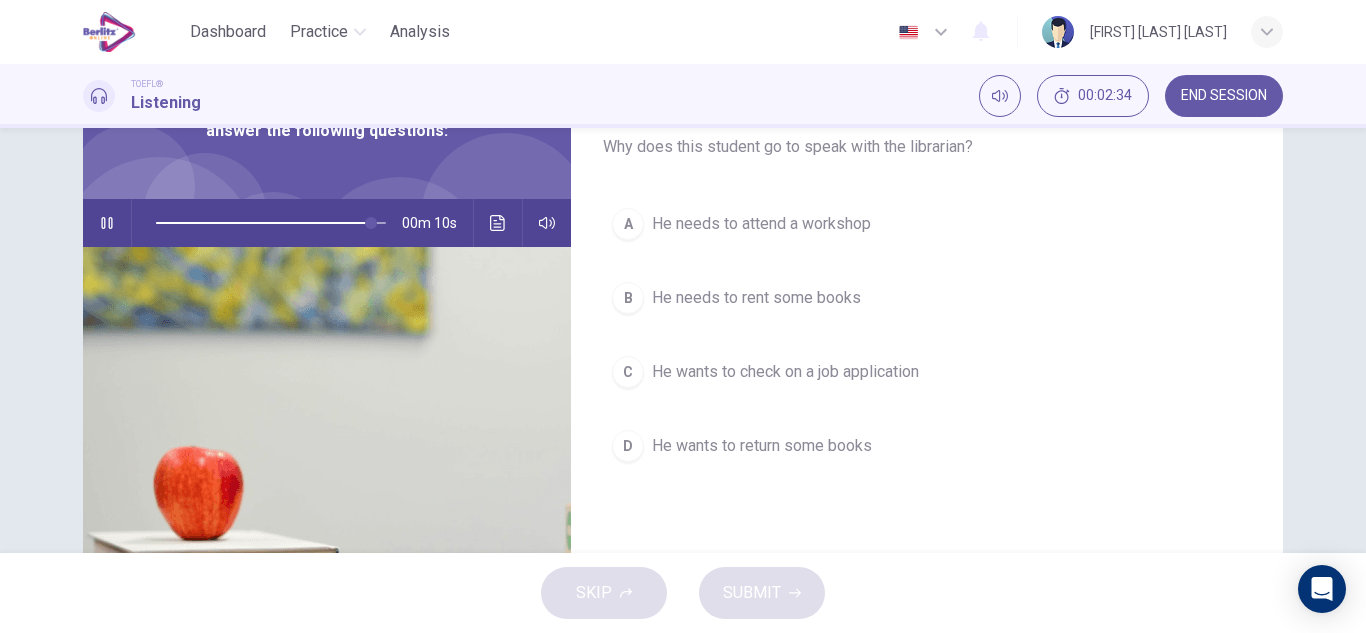 click at bounding box center (271, 223) 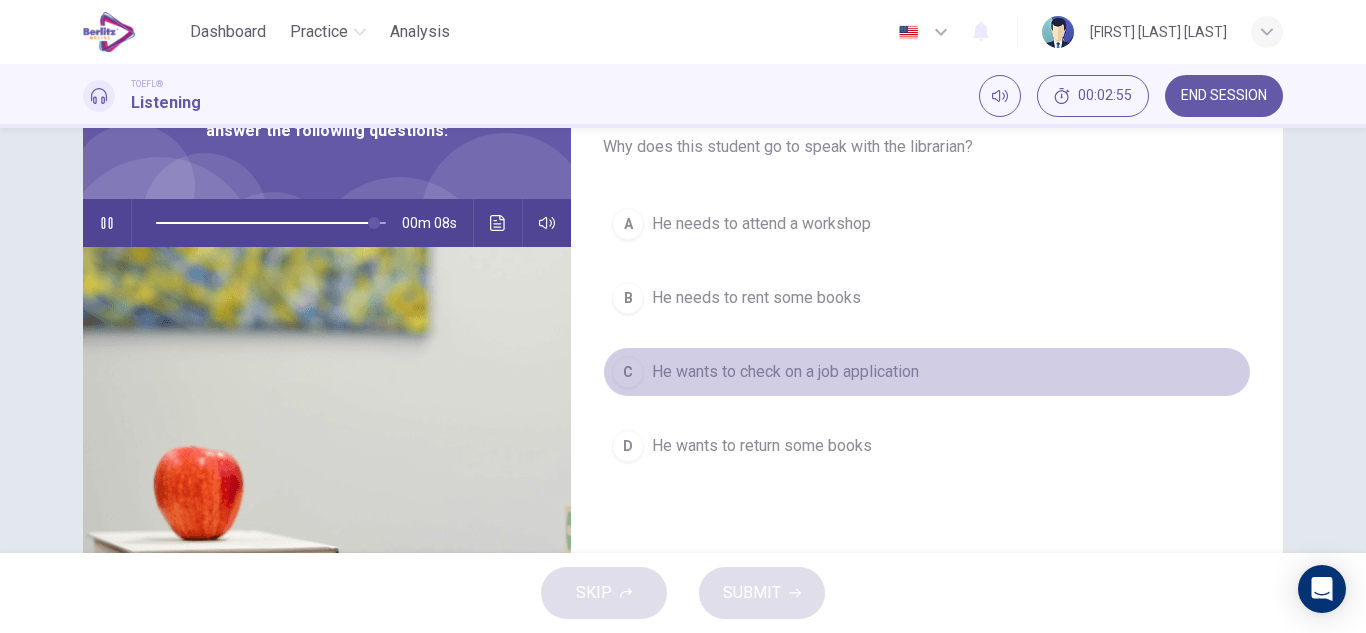 click on "He wants to check on a job application" at bounding box center [785, 372] 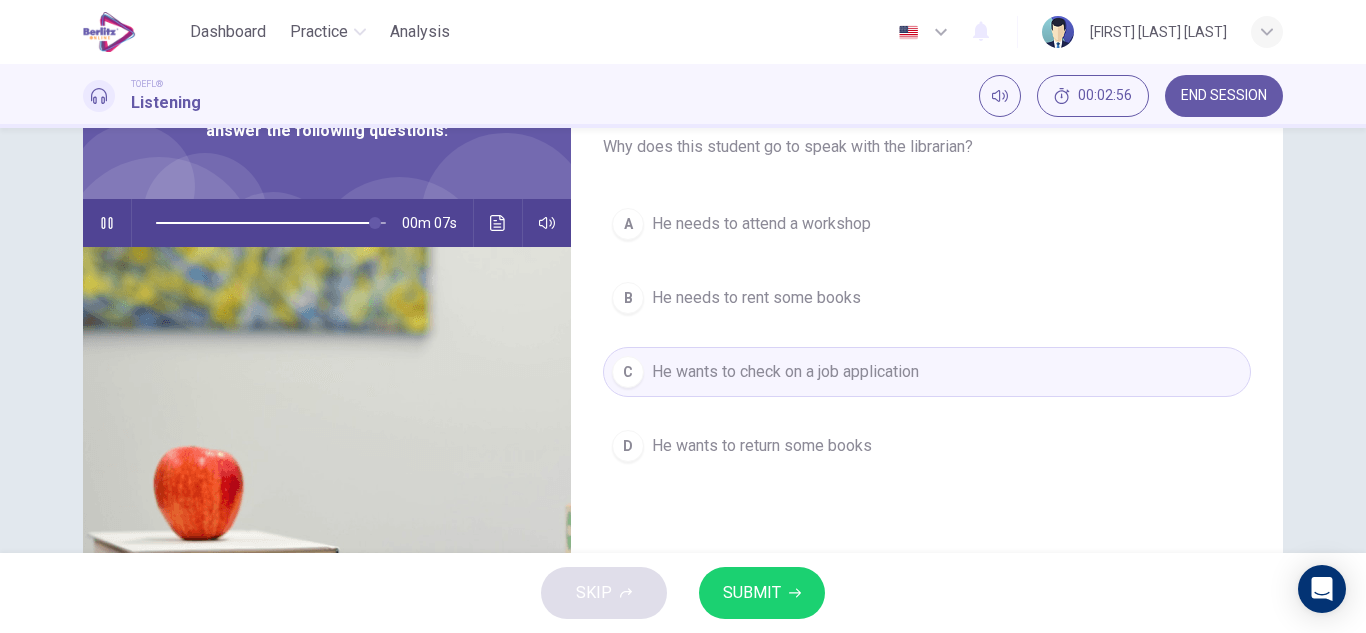 click on "SUBMIT" at bounding box center [752, 593] 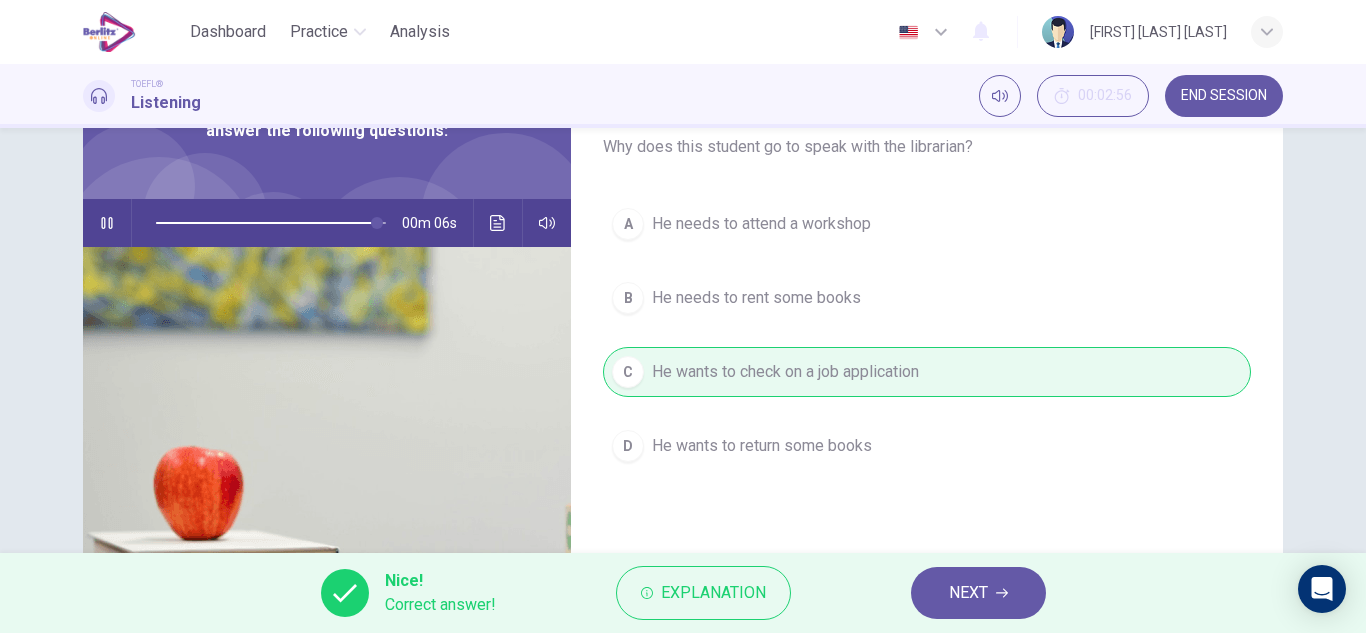 click on "NEXT" at bounding box center (978, 593) 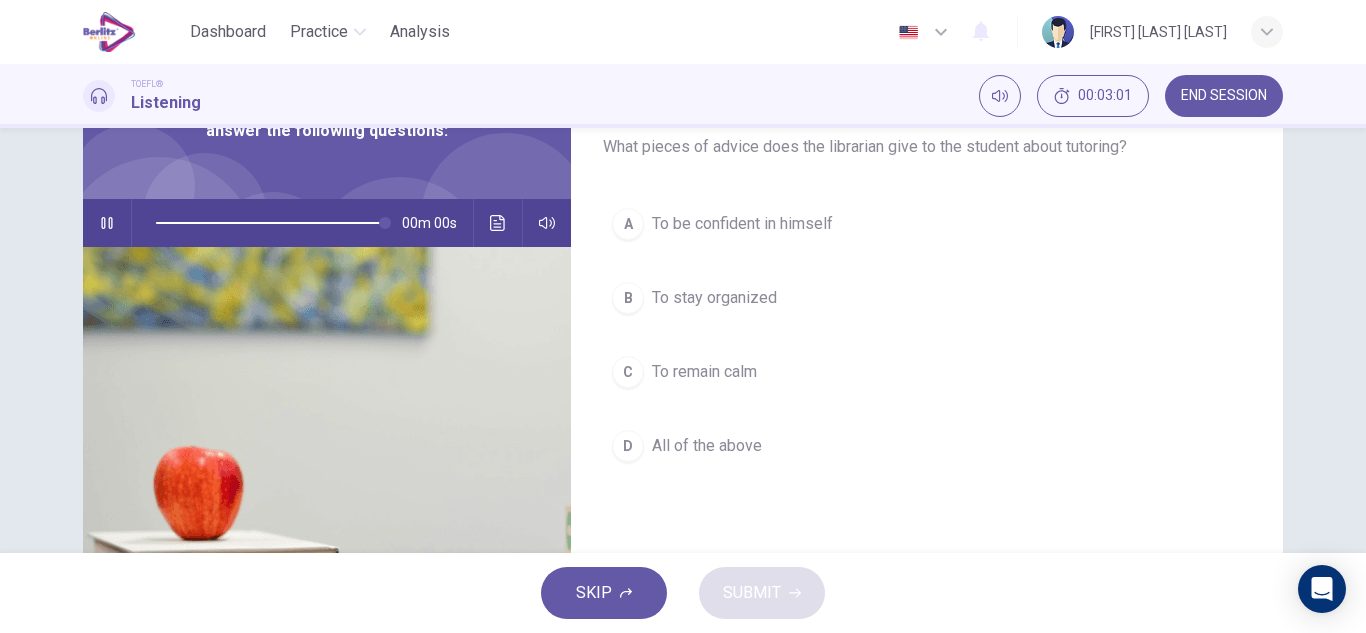 type on "*" 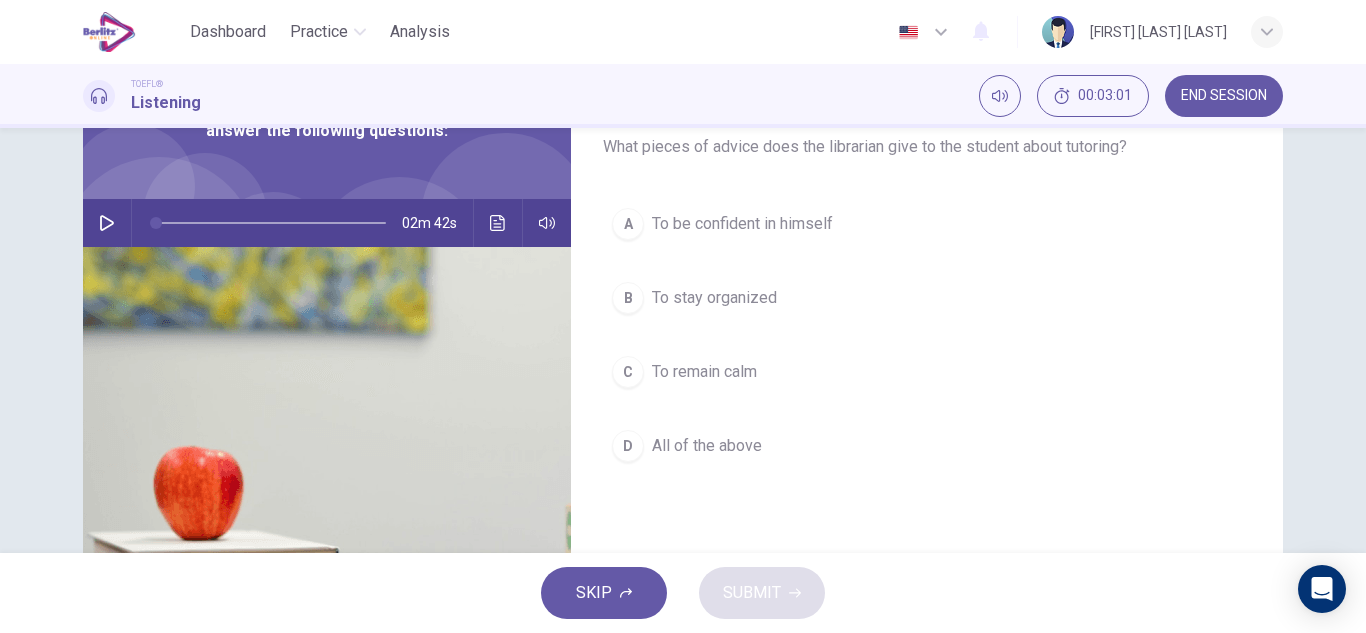 click on "A To be confident in himself B To stay organized C To remain calm D All of the above" at bounding box center [927, 355] 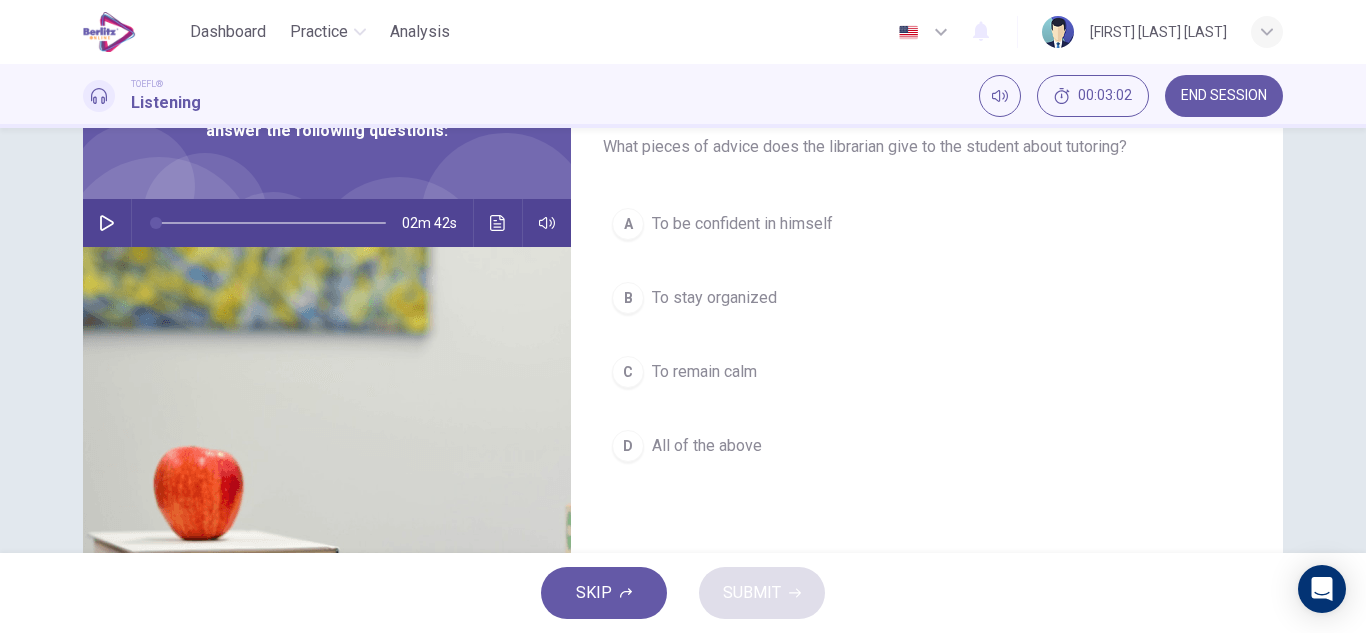 click on "D All of the above" at bounding box center (927, 446) 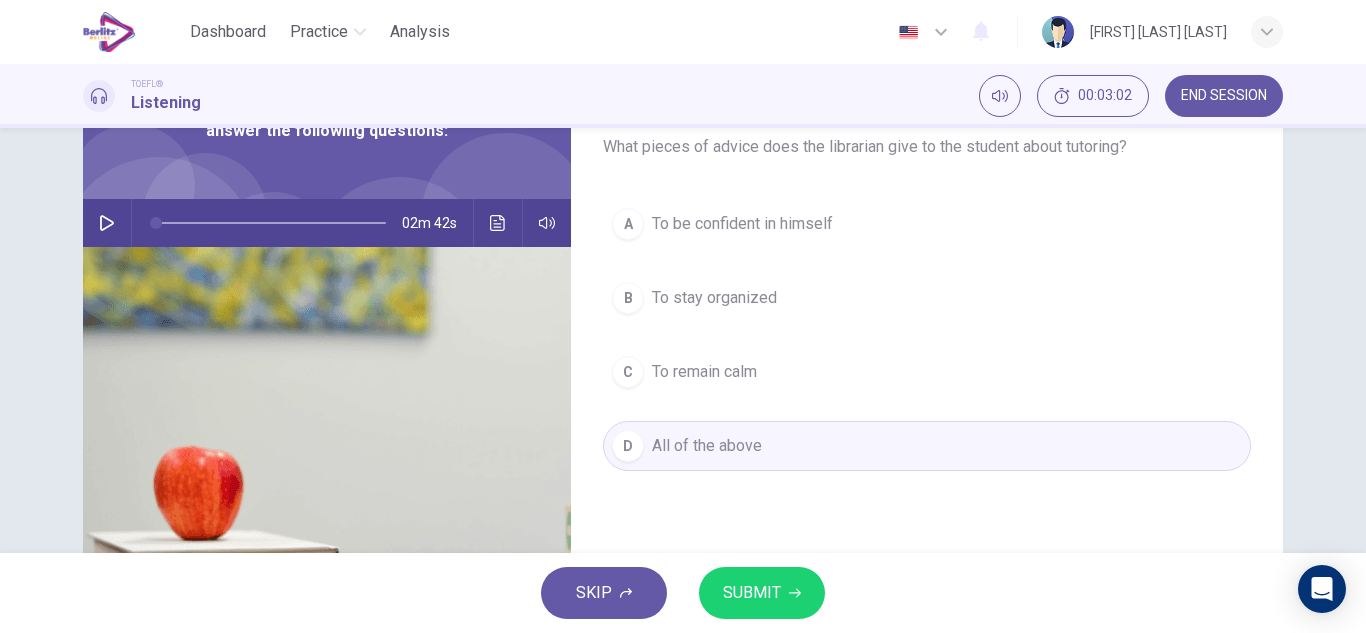 click on "SUBMIT" at bounding box center [762, 593] 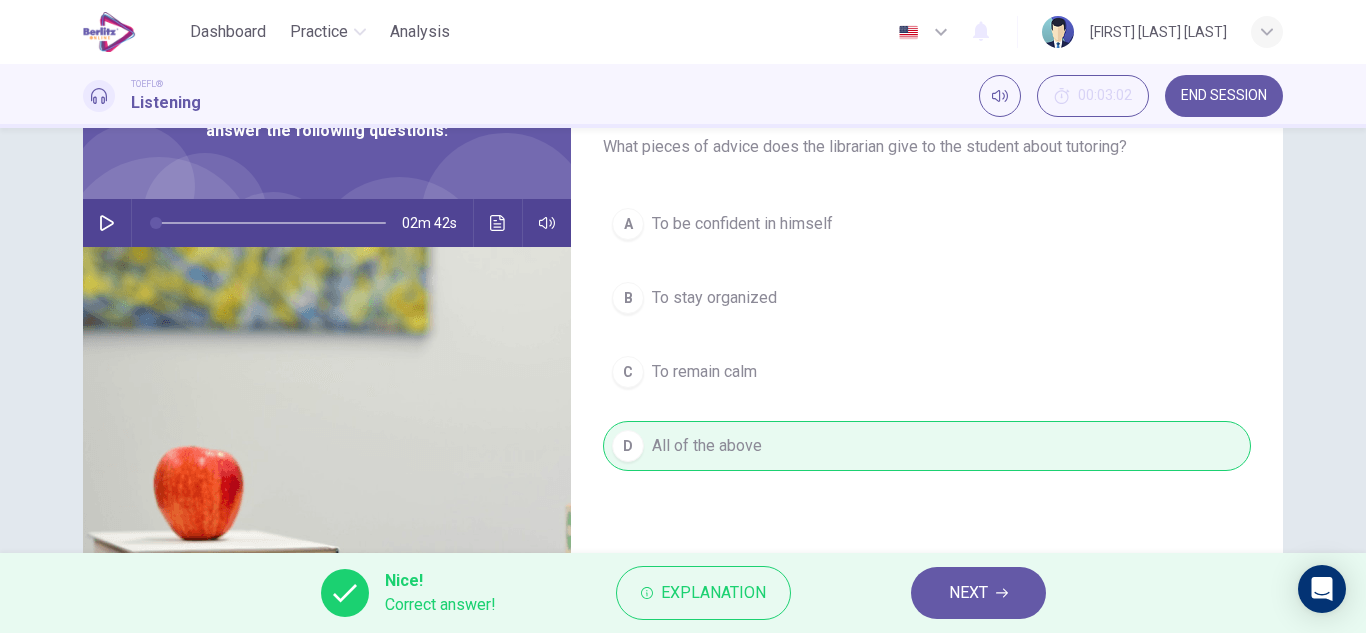 click on "NEXT" at bounding box center [968, 593] 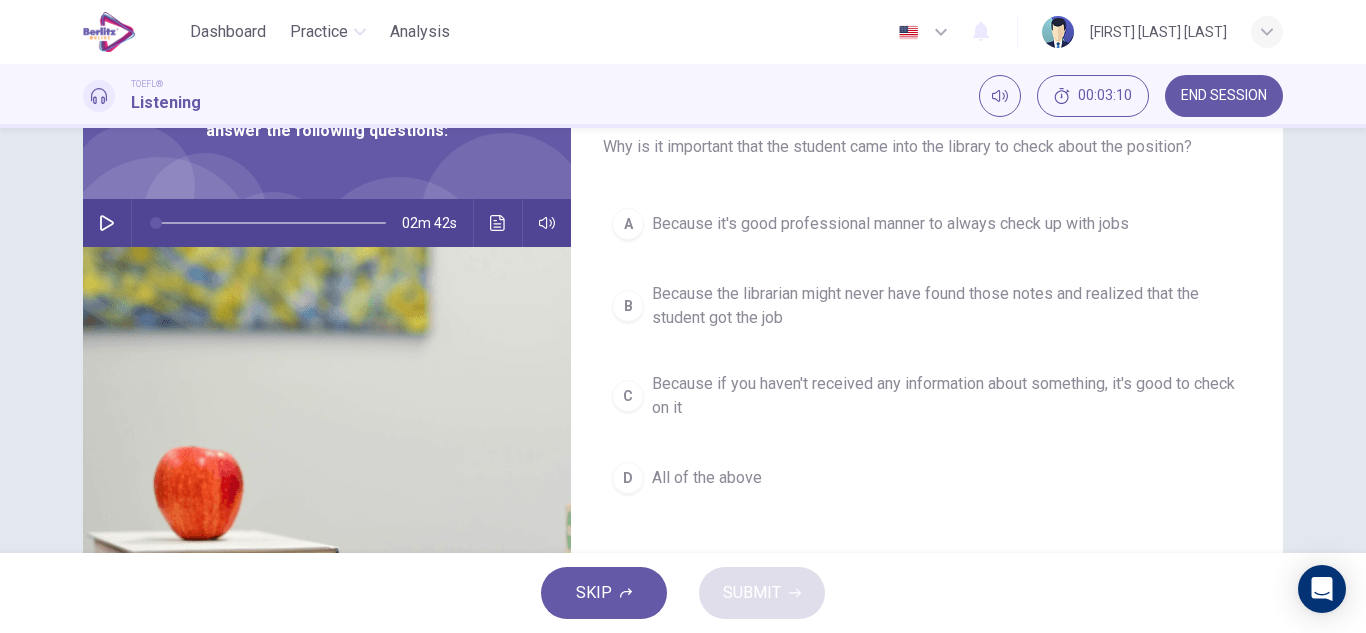 click on "Because the librarian might never have found those notes and realized that the student got the job" at bounding box center (947, 306) 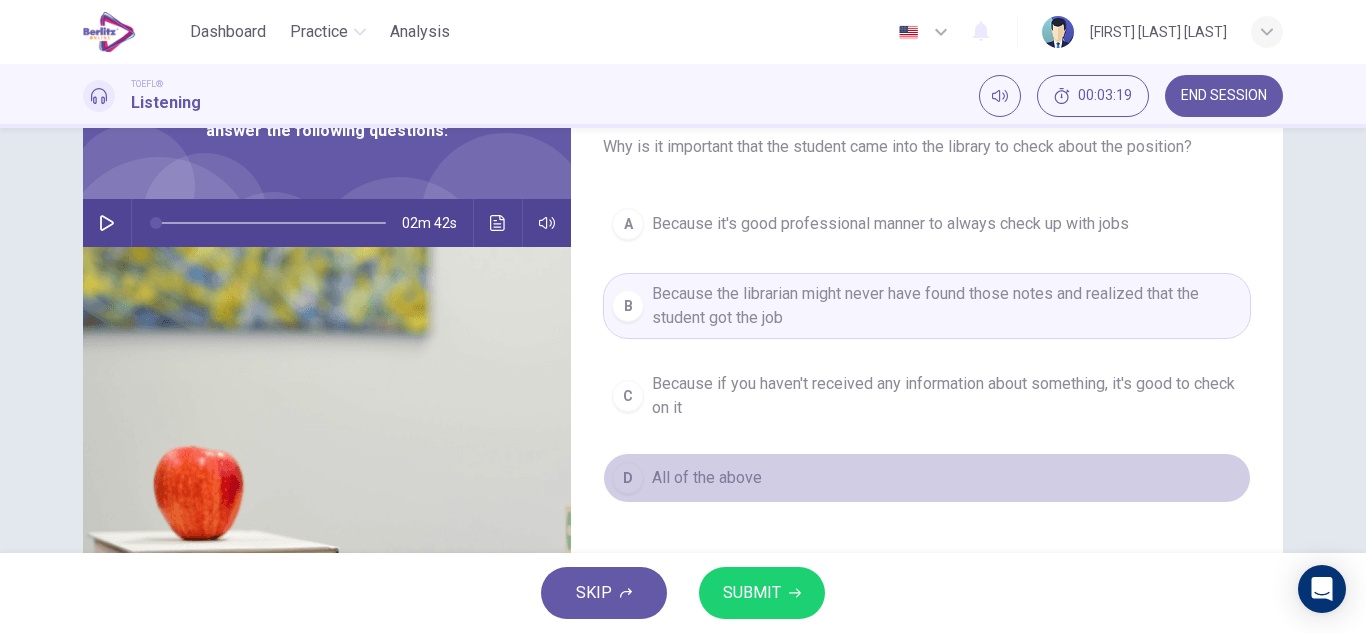 click on "All of the above" at bounding box center [707, 478] 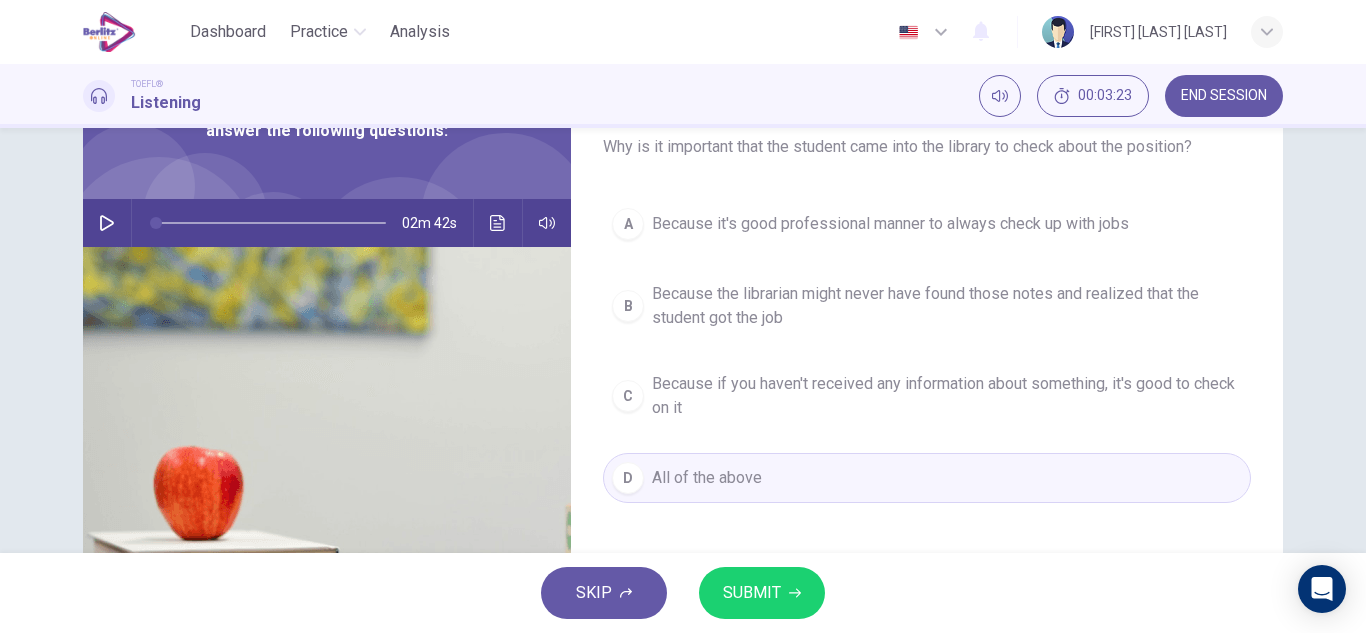 click on "SUBMIT" at bounding box center [752, 593] 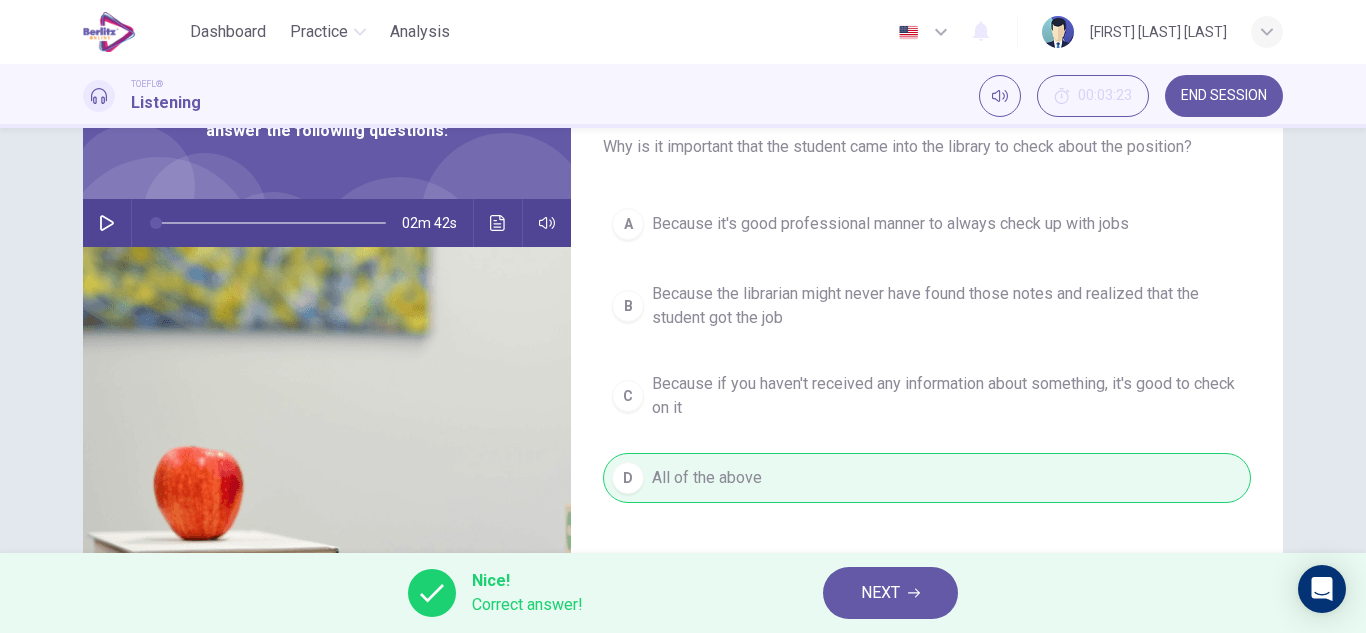 click on "NEXT" at bounding box center [880, 593] 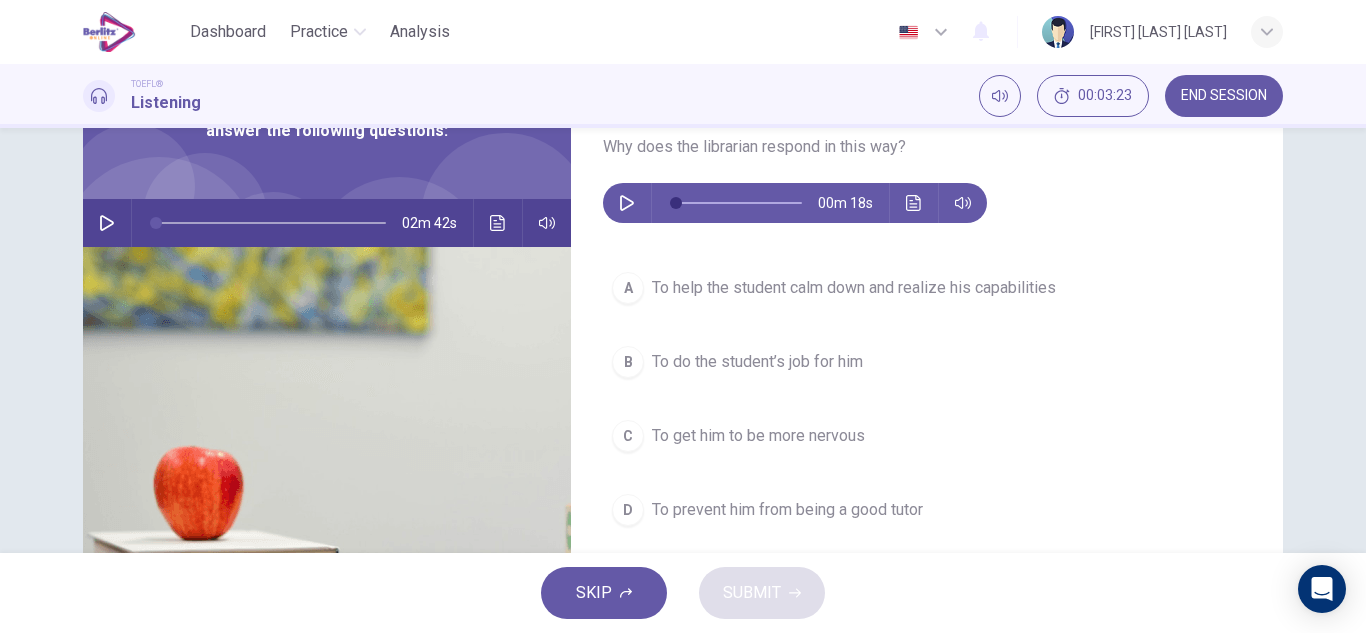 click 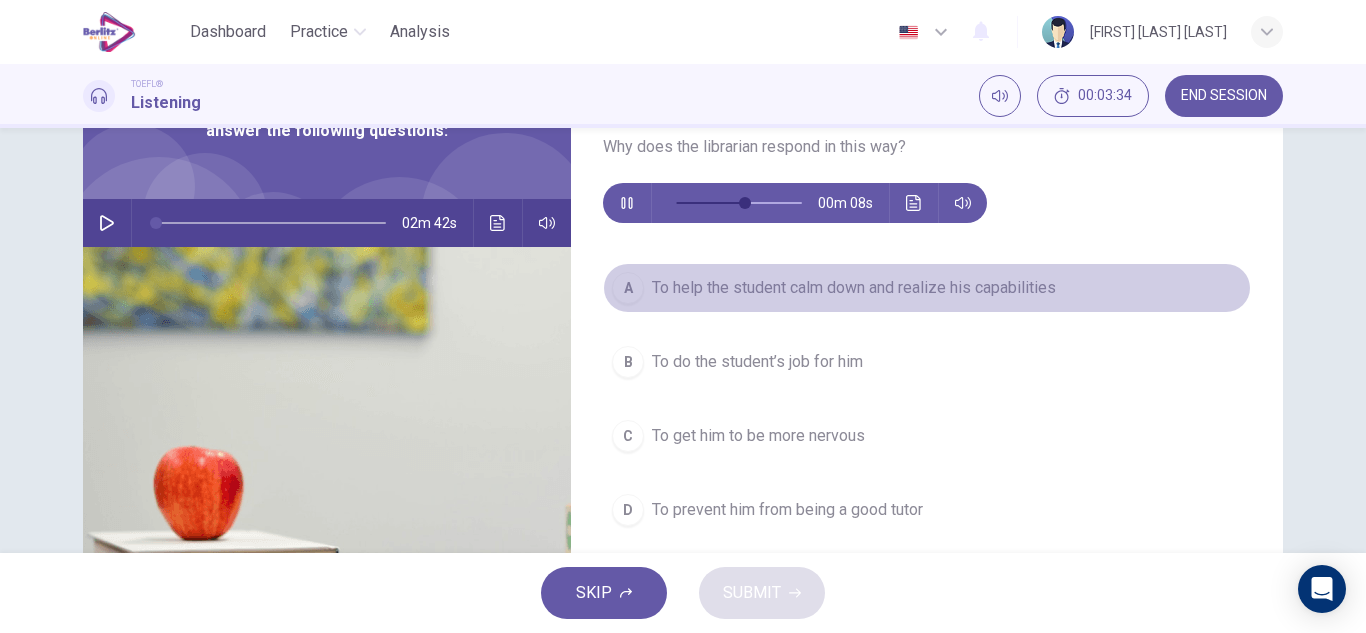 click on "To help the student calm down and realize his capabilities" at bounding box center [854, 288] 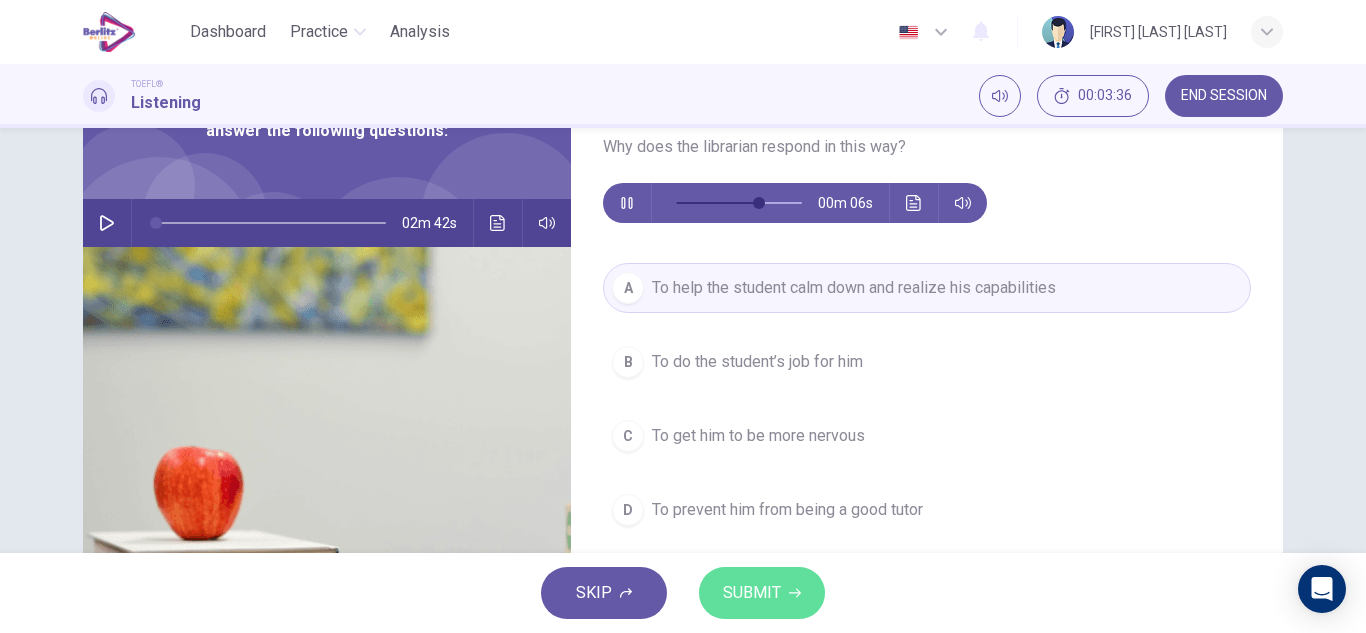 click on "SUBMIT" at bounding box center [752, 593] 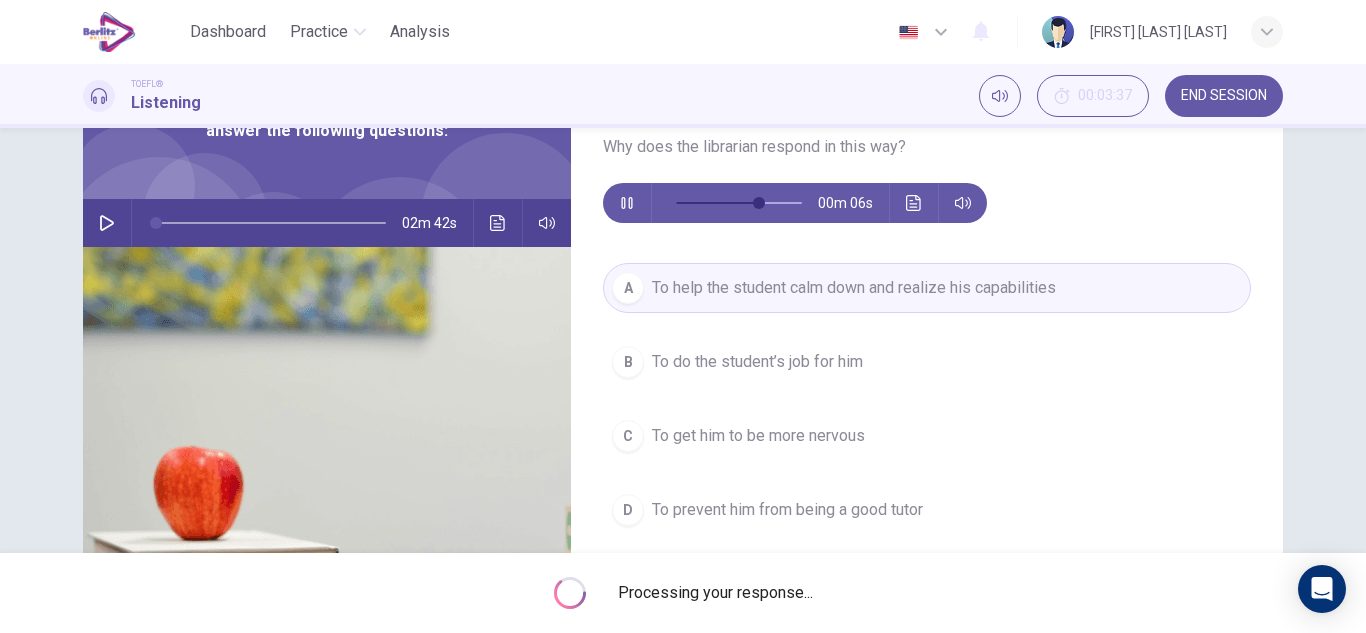 click on "Processing your response..." at bounding box center [715, 593] 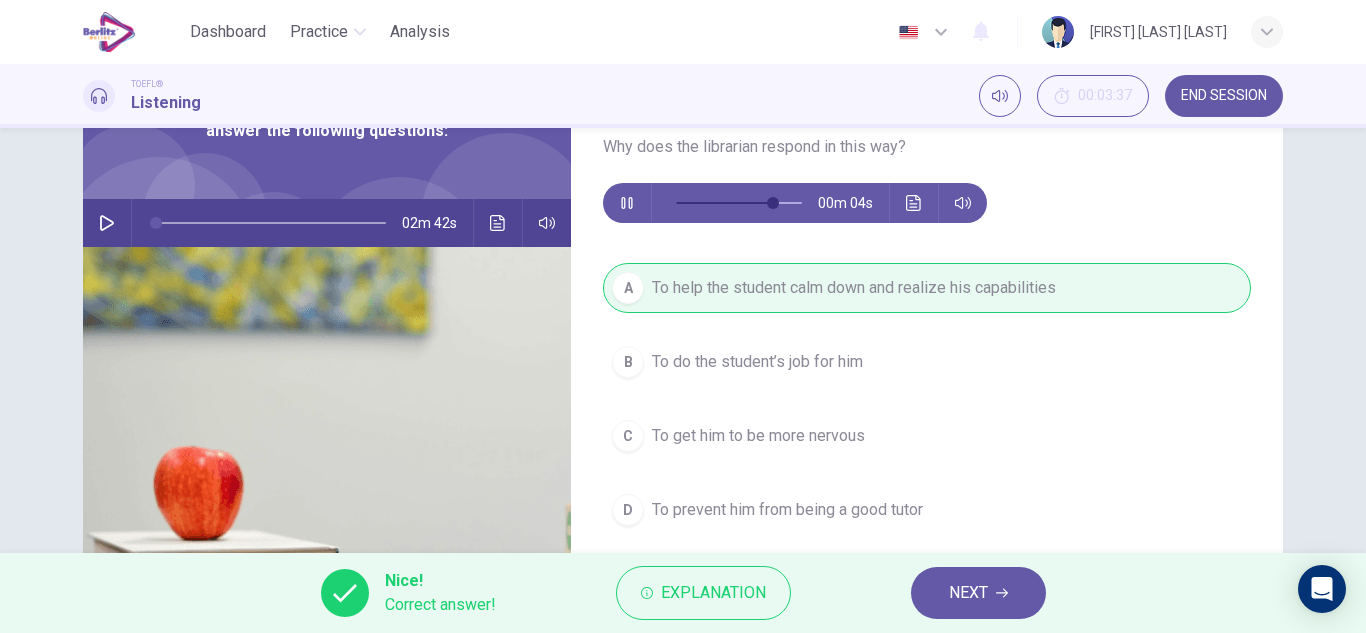 click on "NEXT" at bounding box center [968, 593] 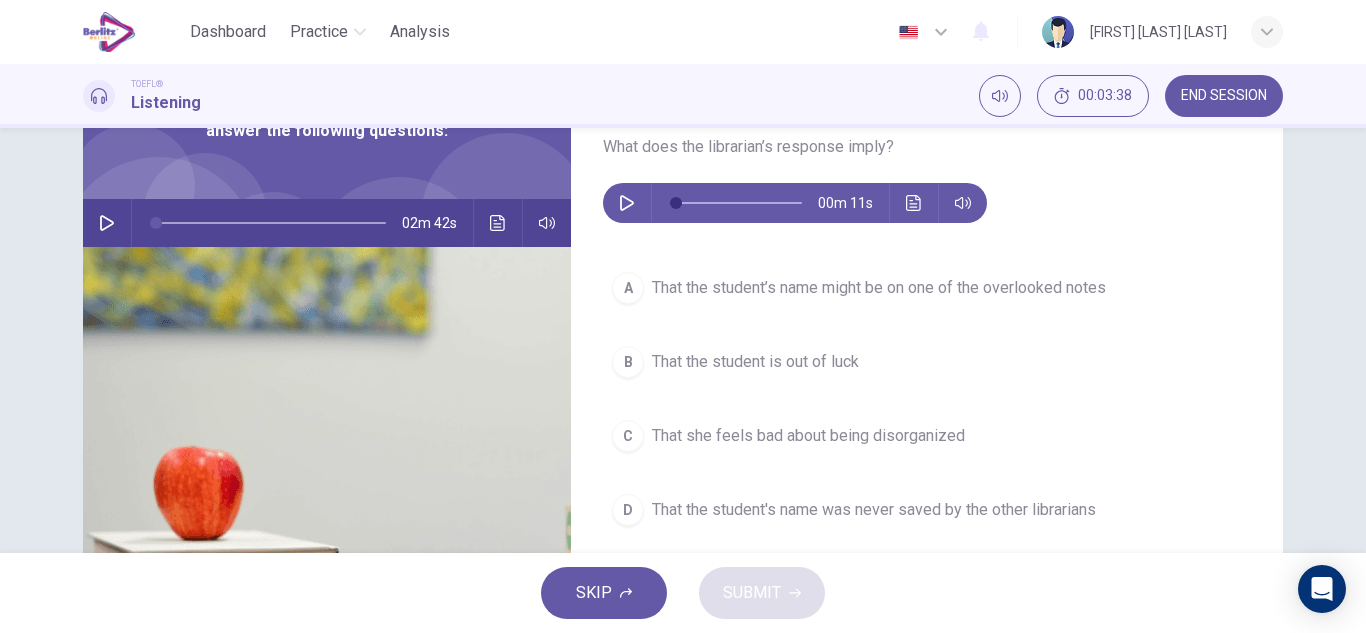 click 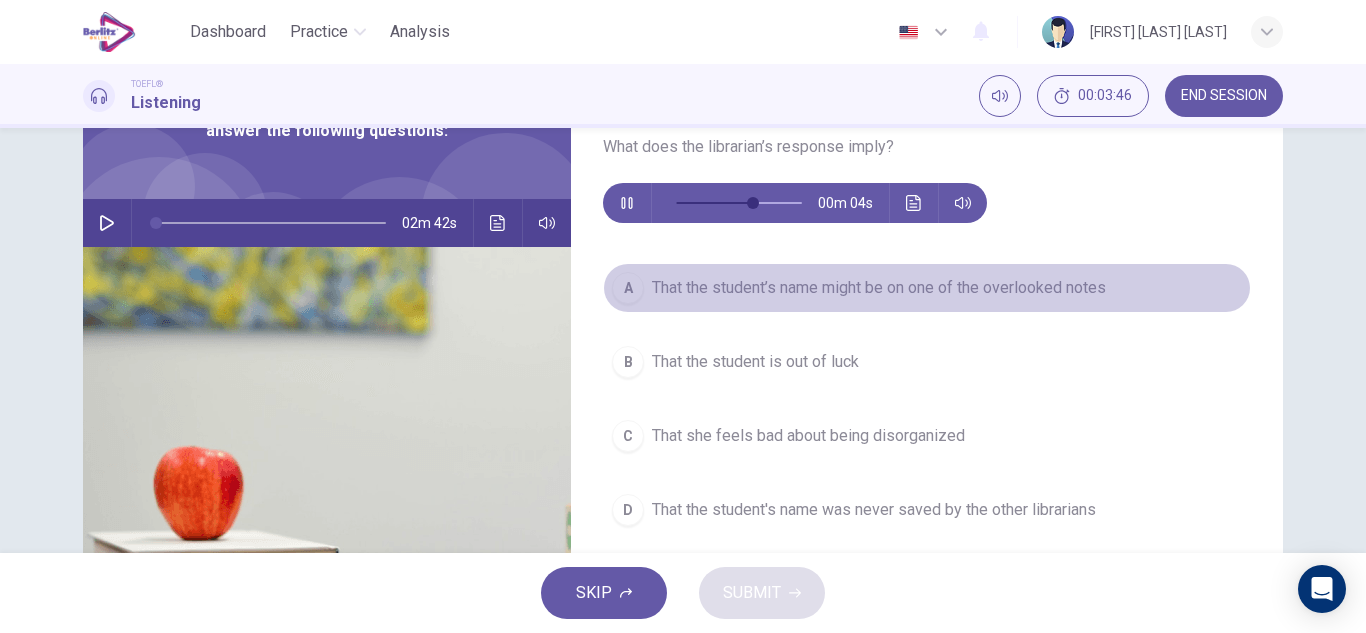 click on "A That the student’s name might be on one of the overlooked notes" at bounding box center [927, 288] 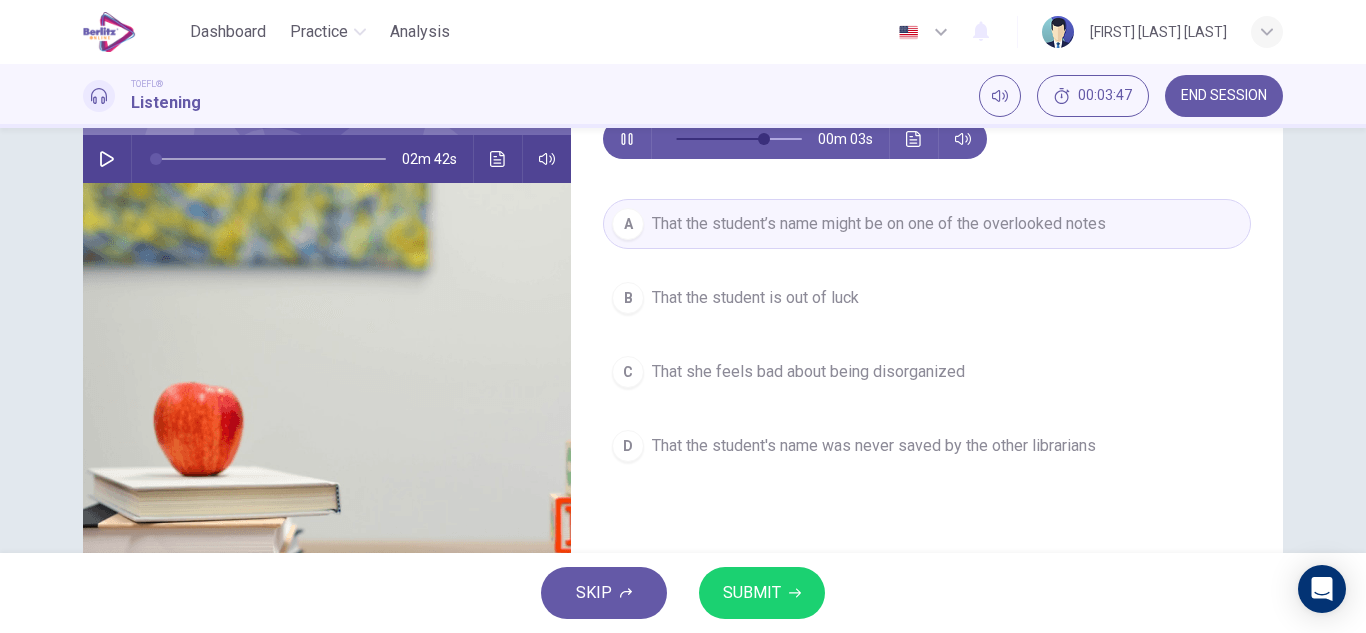 scroll, scrollTop: 194, scrollLeft: 0, axis: vertical 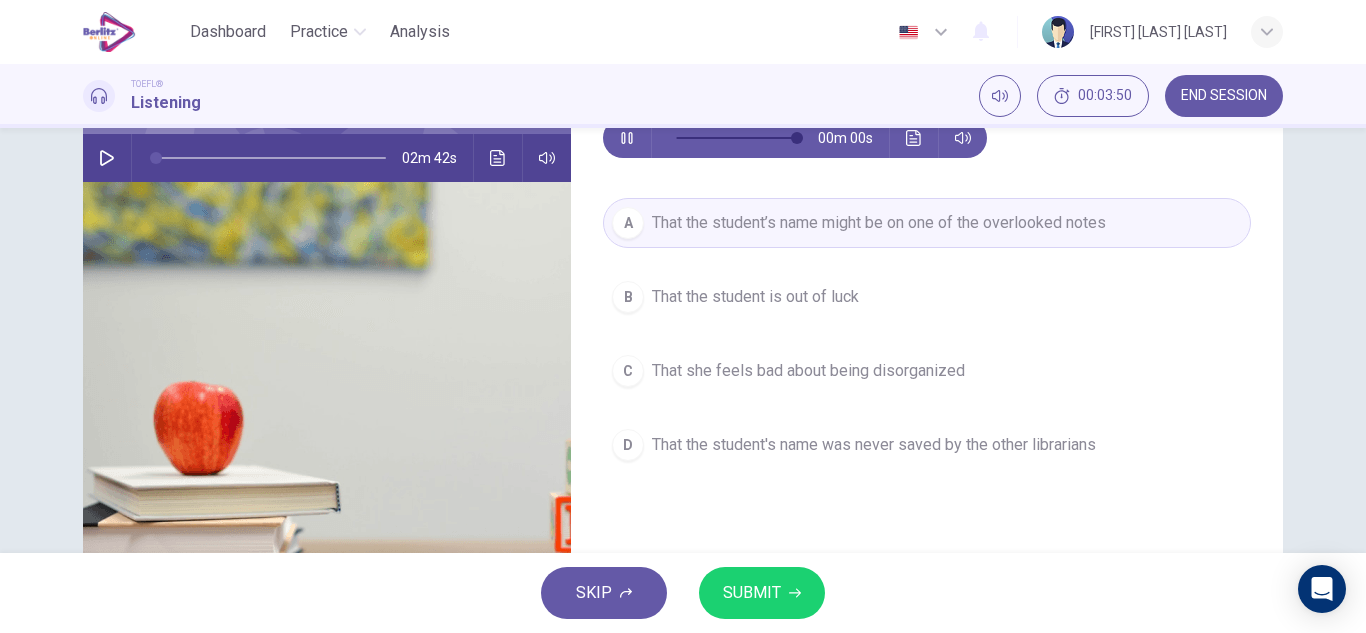 type on "*" 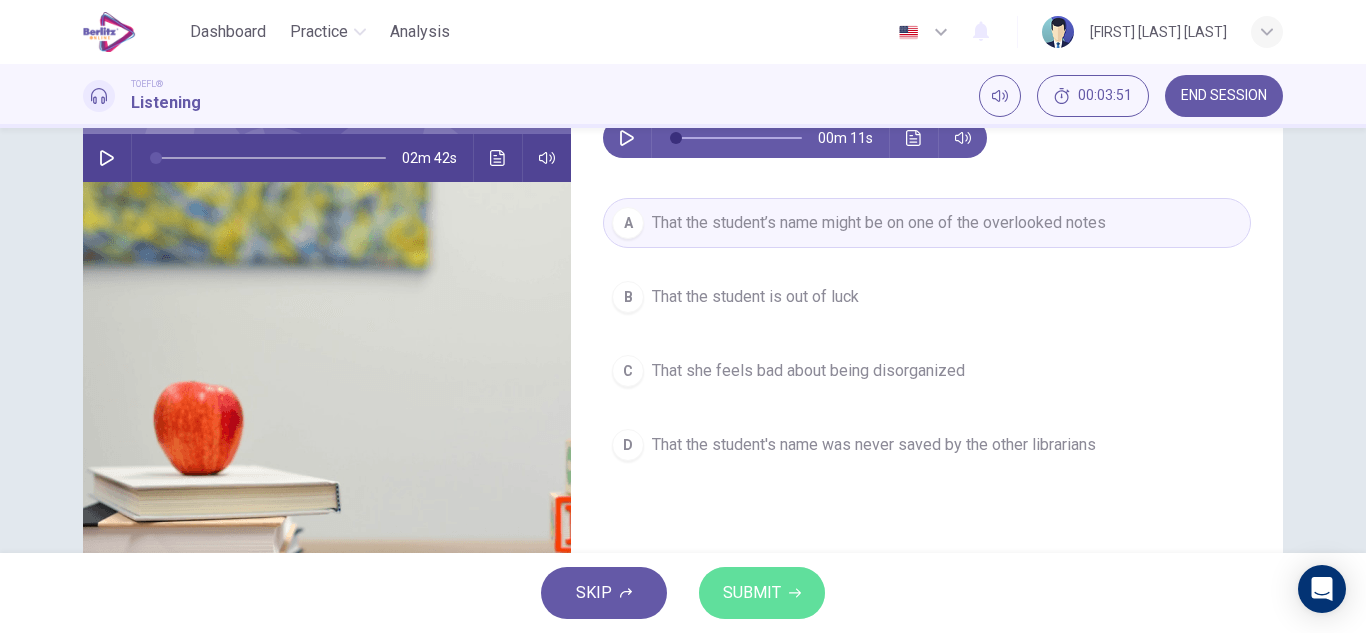 click on "SUBMIT" at bounding box center [762, 593] 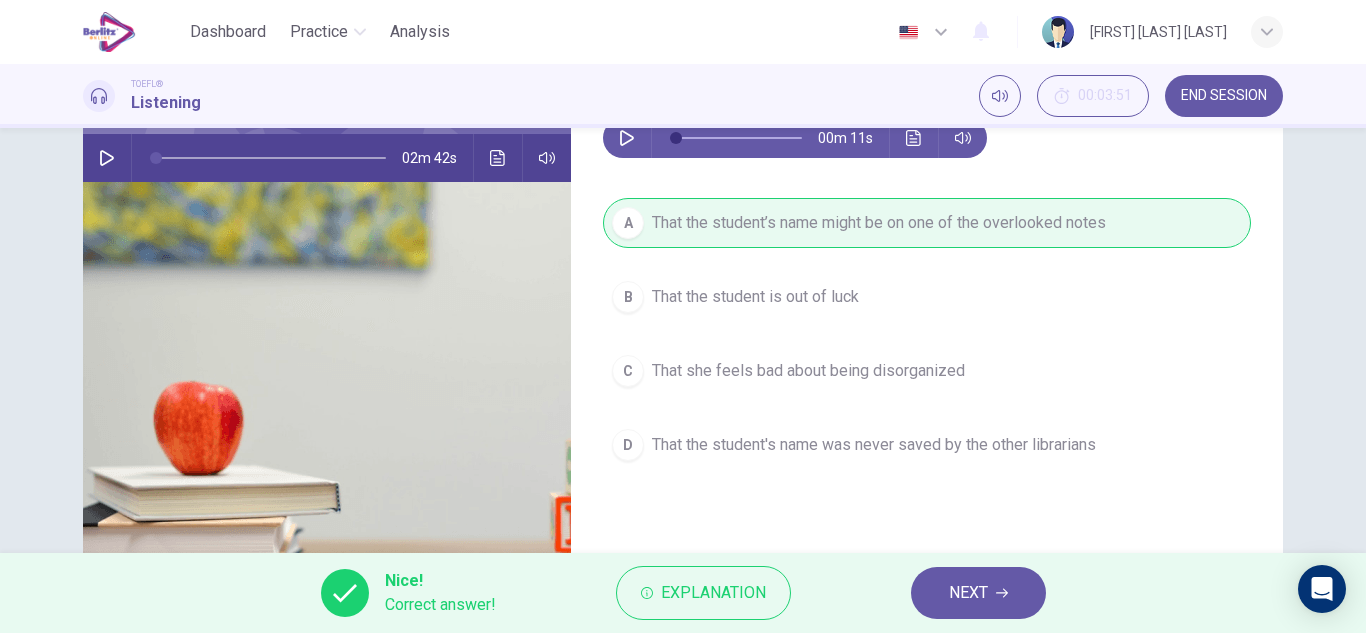 click on "NEXT" at bounding box center (978, 593) 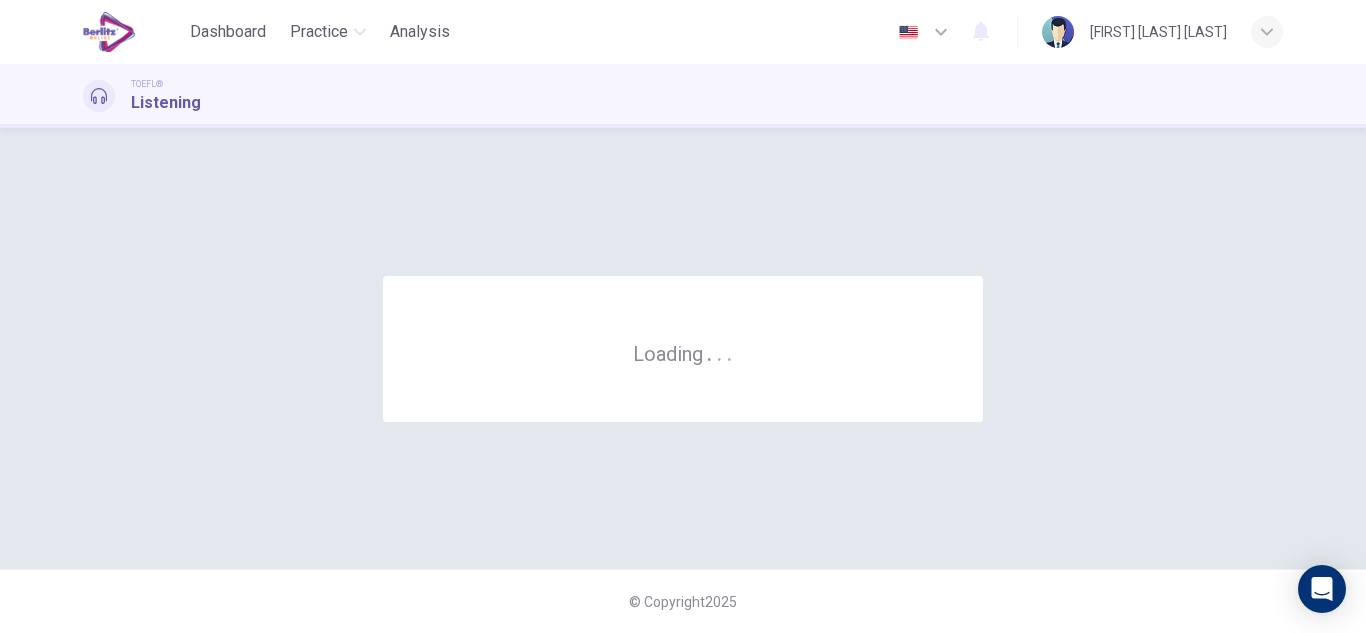 scroll, scrollTop: 0, scrollLeft: 0, axis: both 